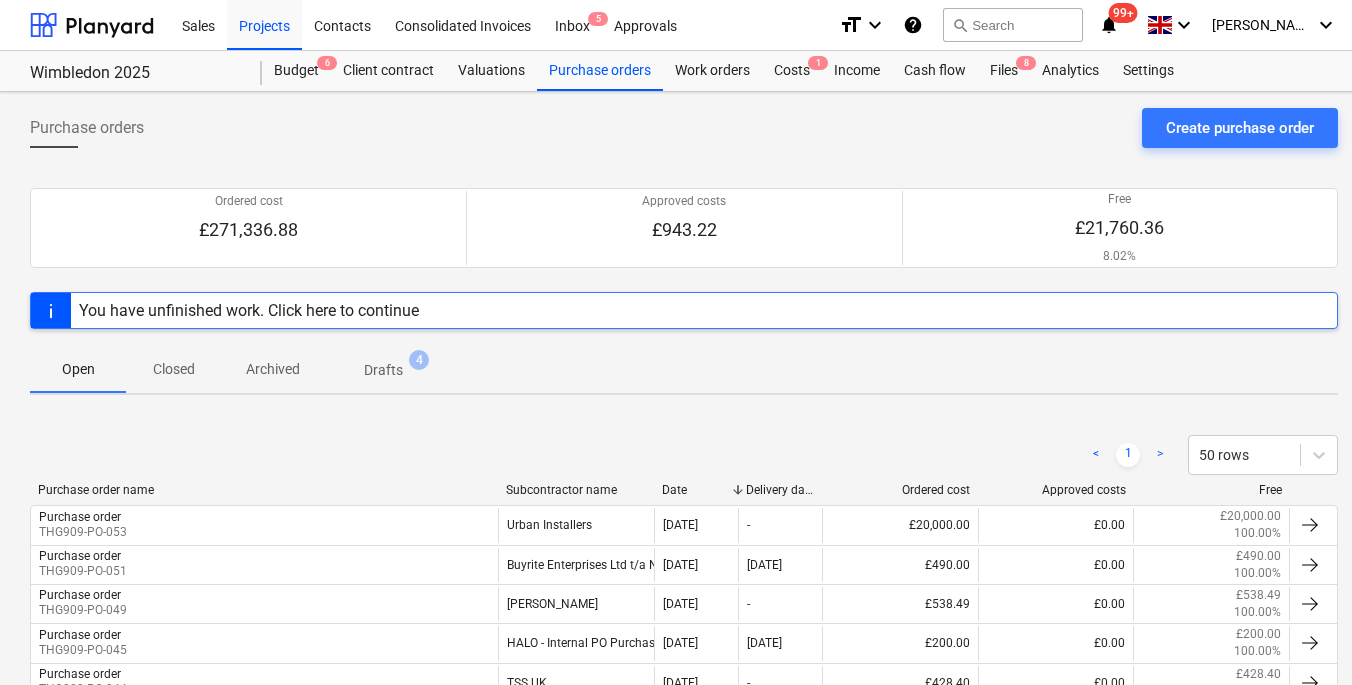 scroll, scrollTop: 0, scrollLeft: 0, axis: both 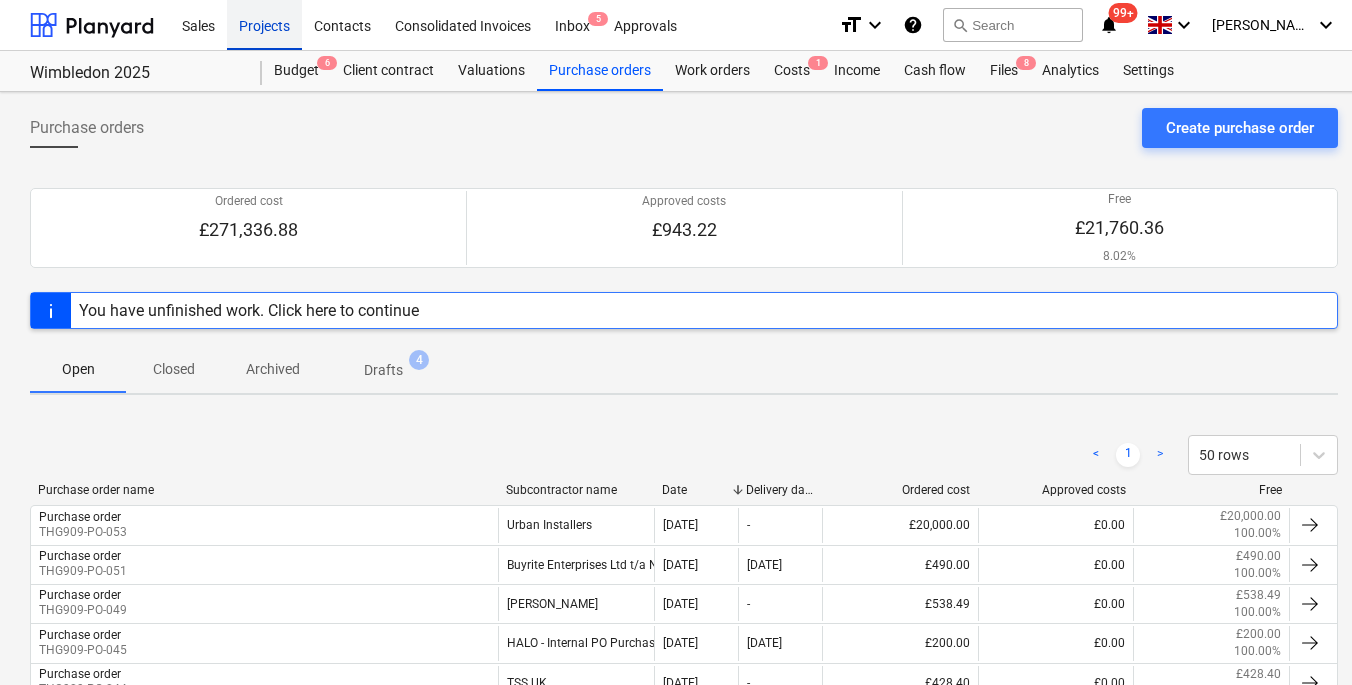 click on "Projects" at bounding box center (264, 24) 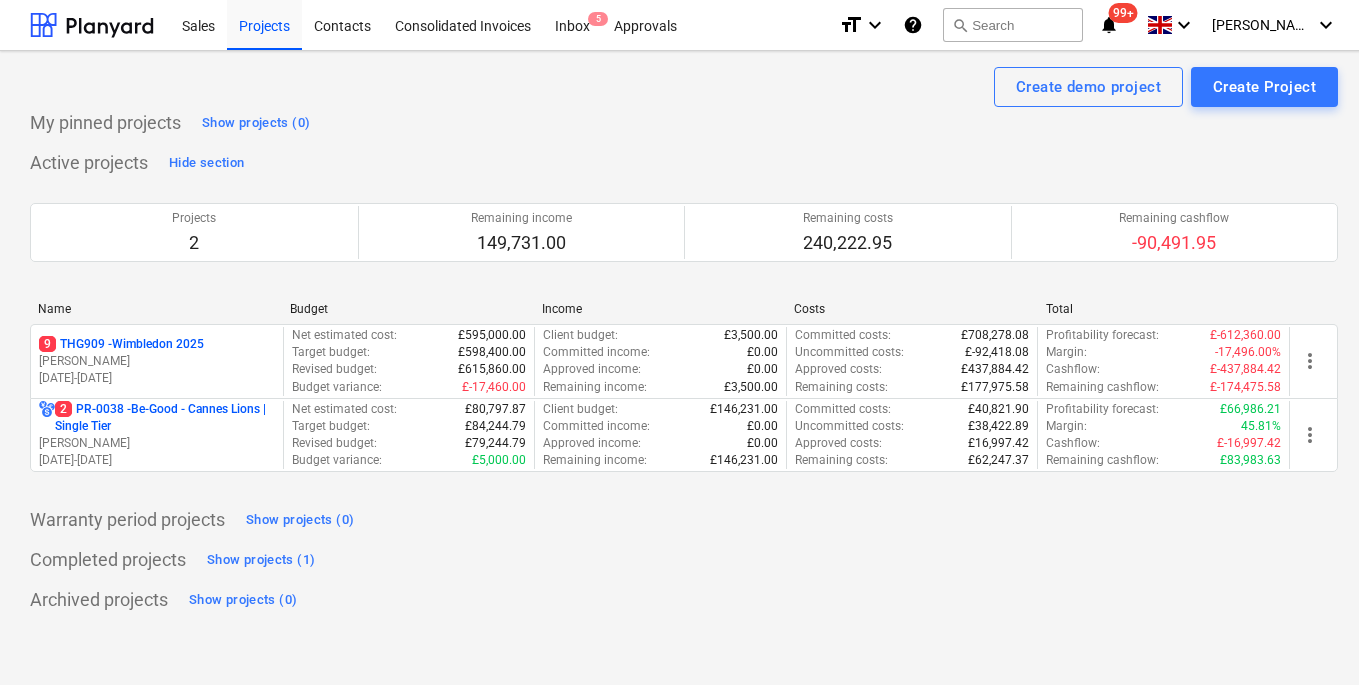 click on "[DATE]  -  [DATE]" at bounding box center (157, 378) 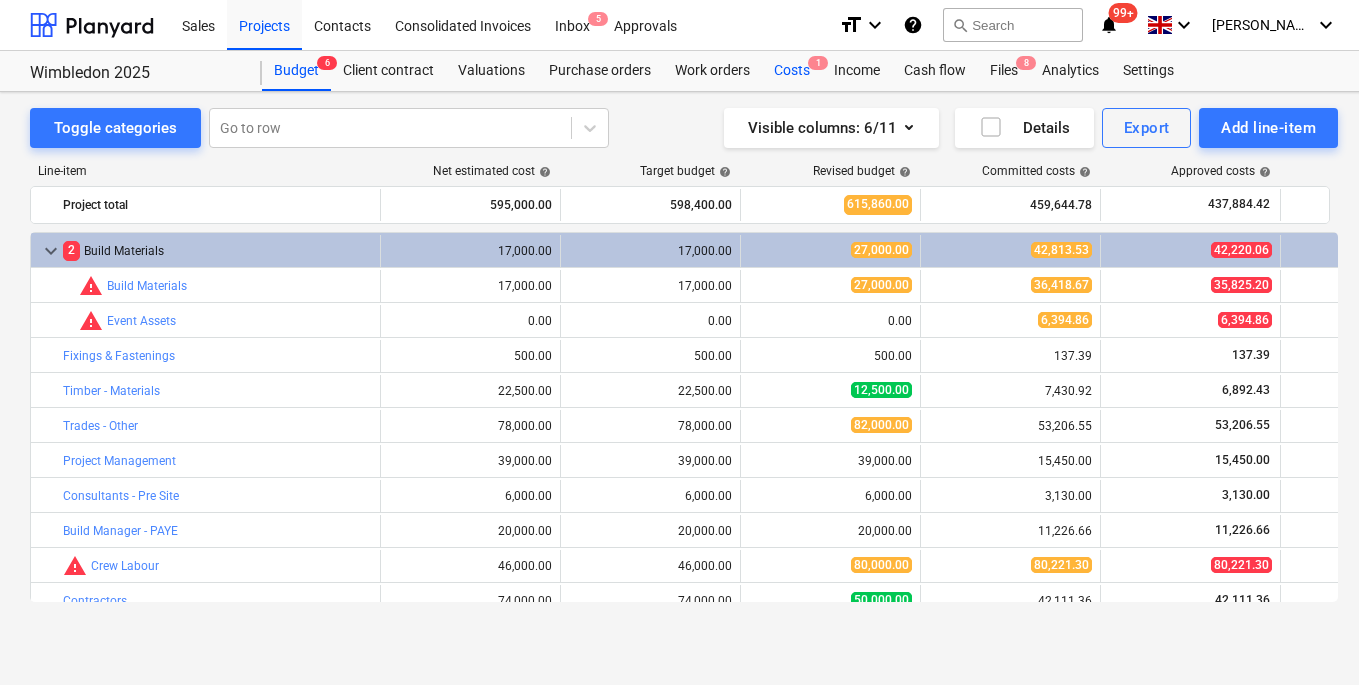 click on "Costs 1" at bounding box center [792, 71] 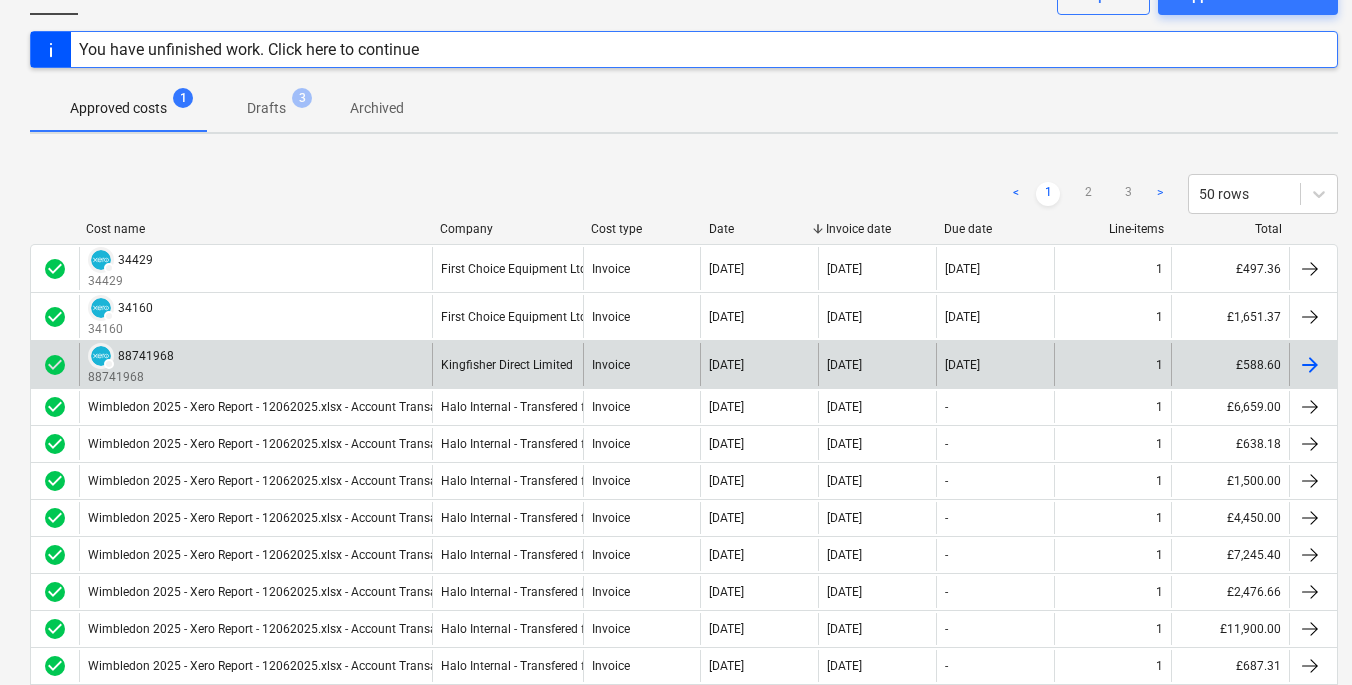 scroll, scrollTop: 152, scrollLeft: 0, axis: vertical 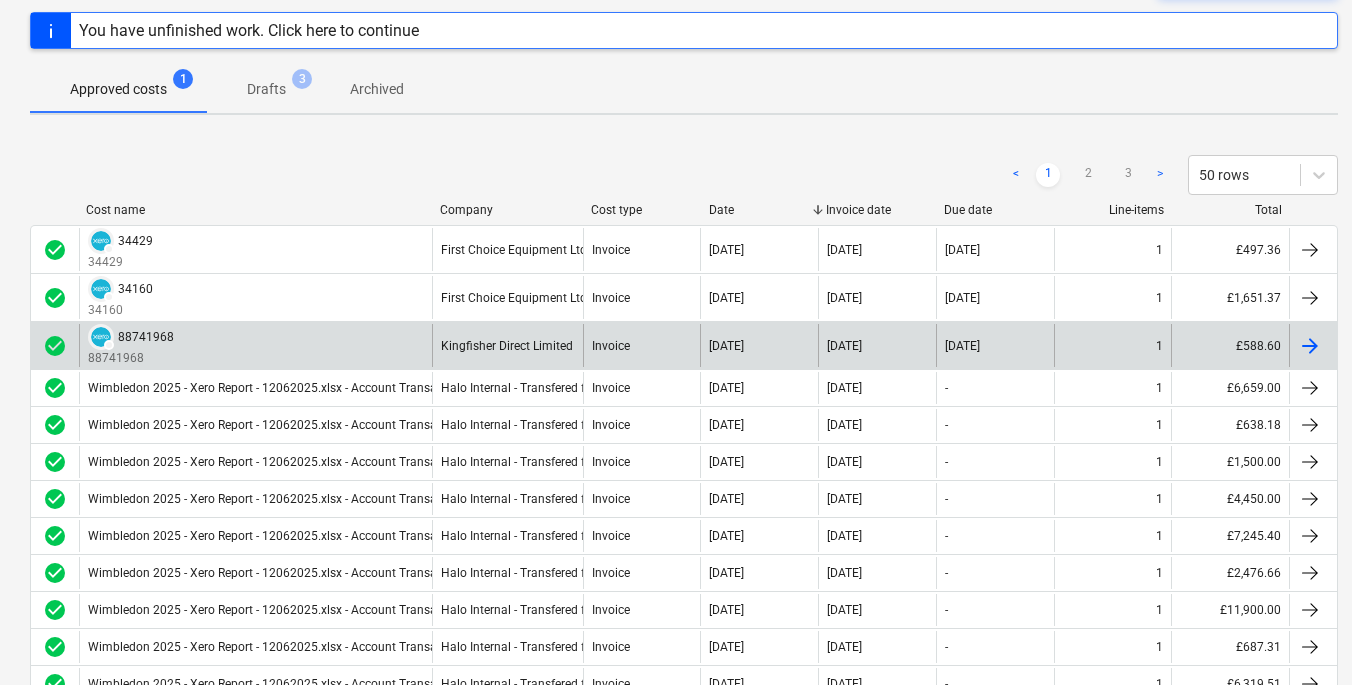 click at bounding box center [1310, 346] 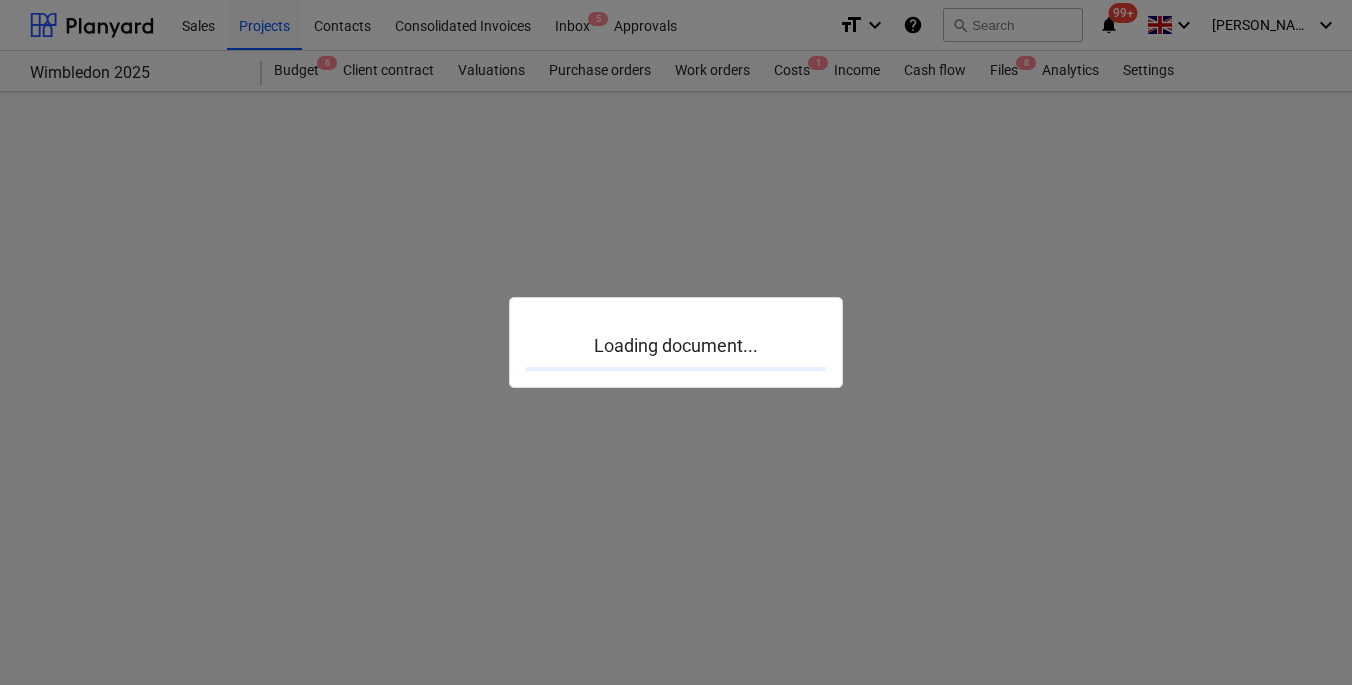 scroll, scrollTop: 0, scrollLeft: 0, axis: both 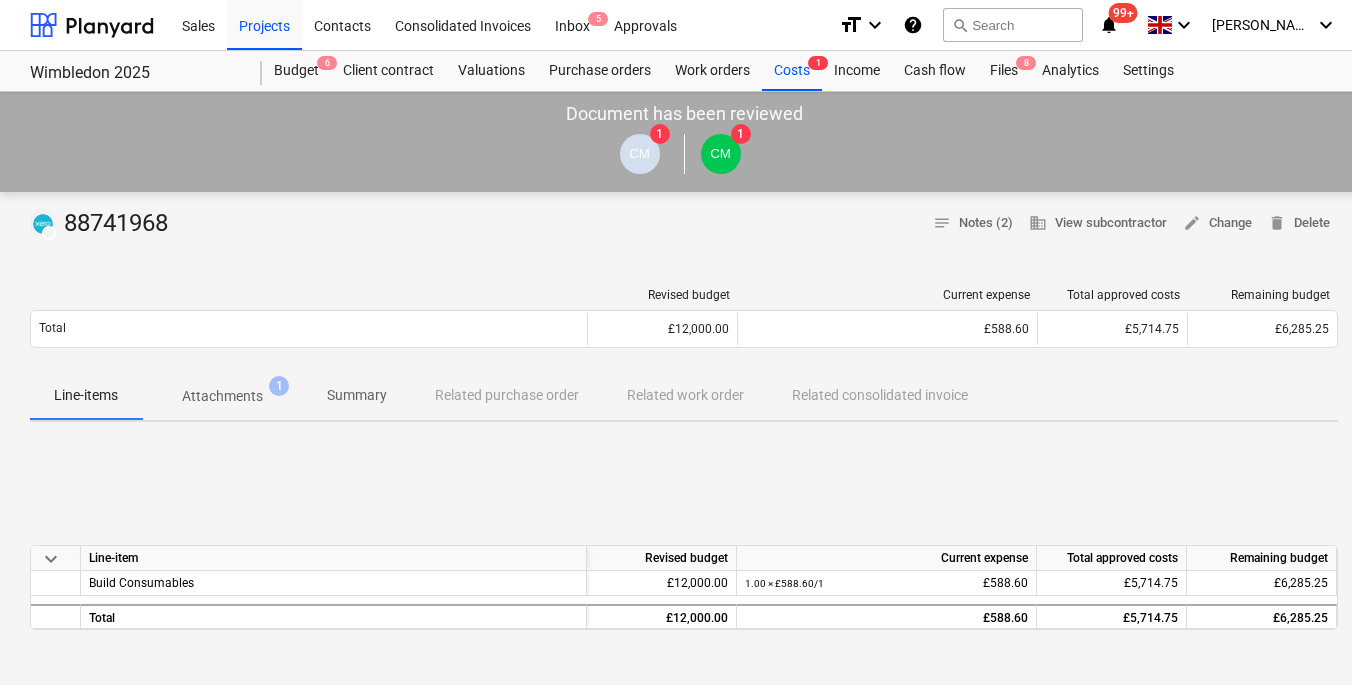click on "Attachments 1" at bounding box center (222, 396) 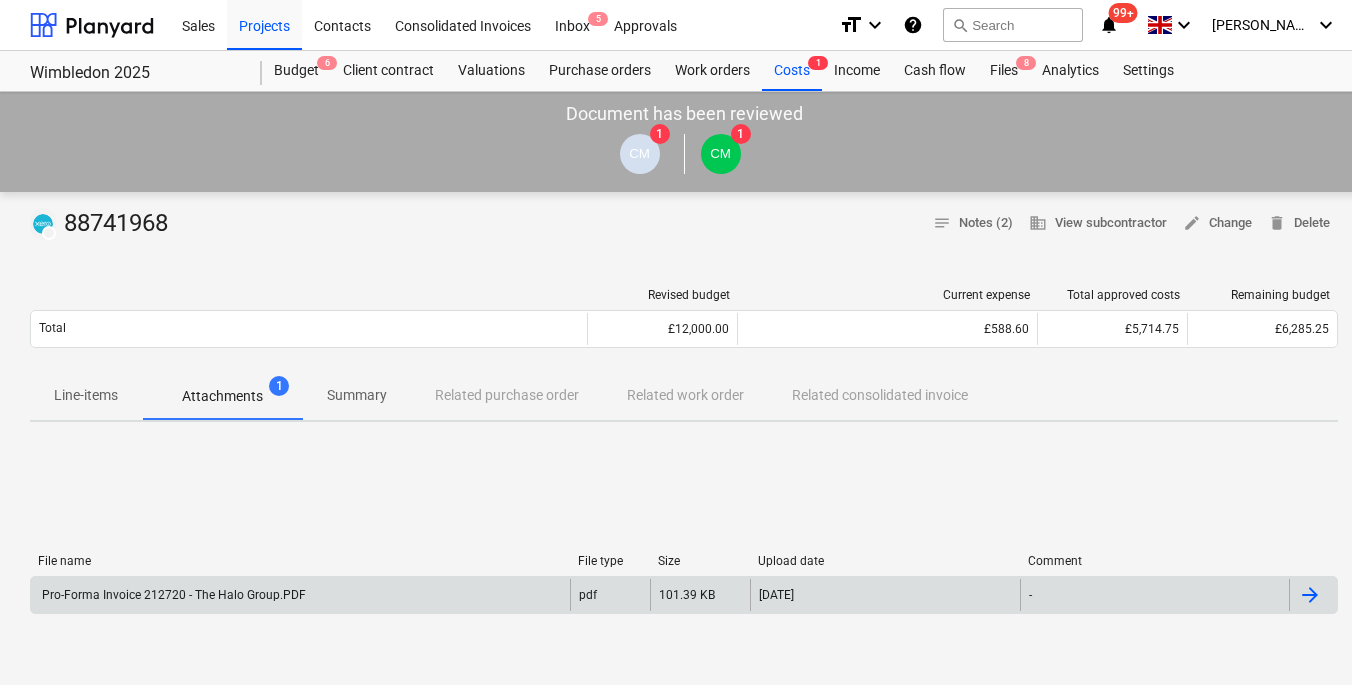 click at bounding box center [1310, 595] 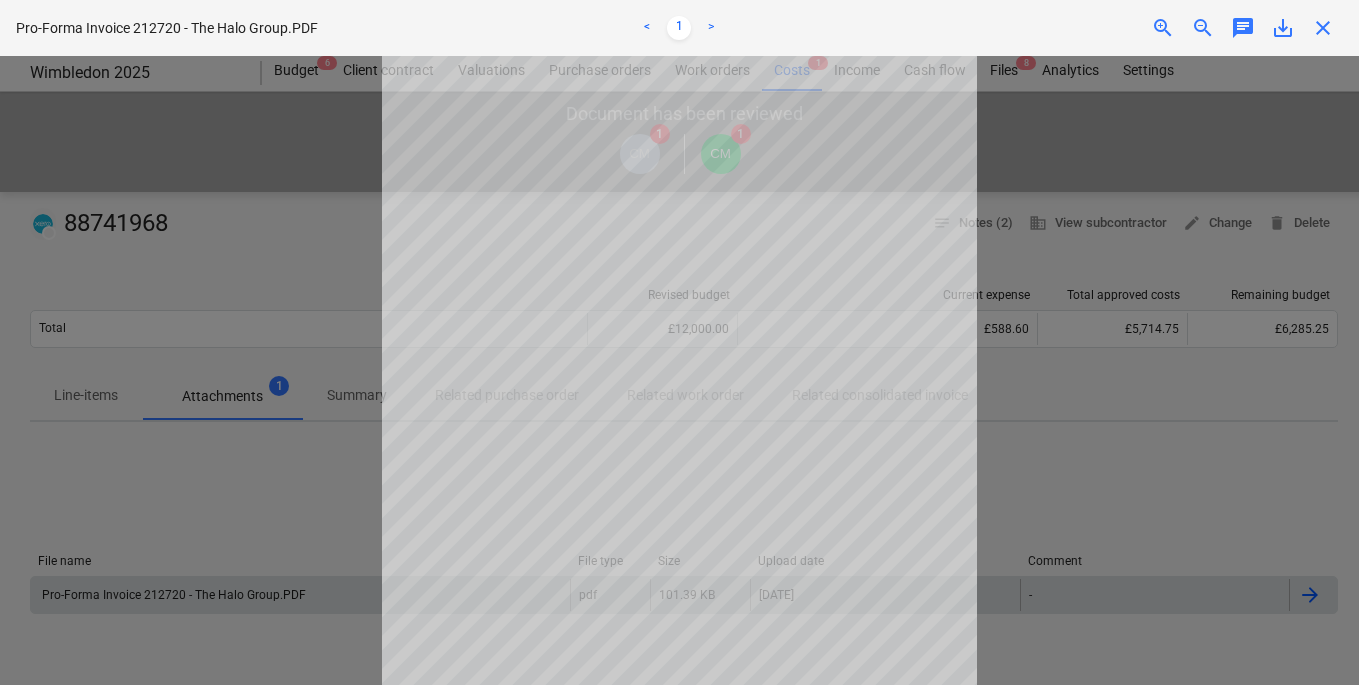 click at bounding box center [679, 370] 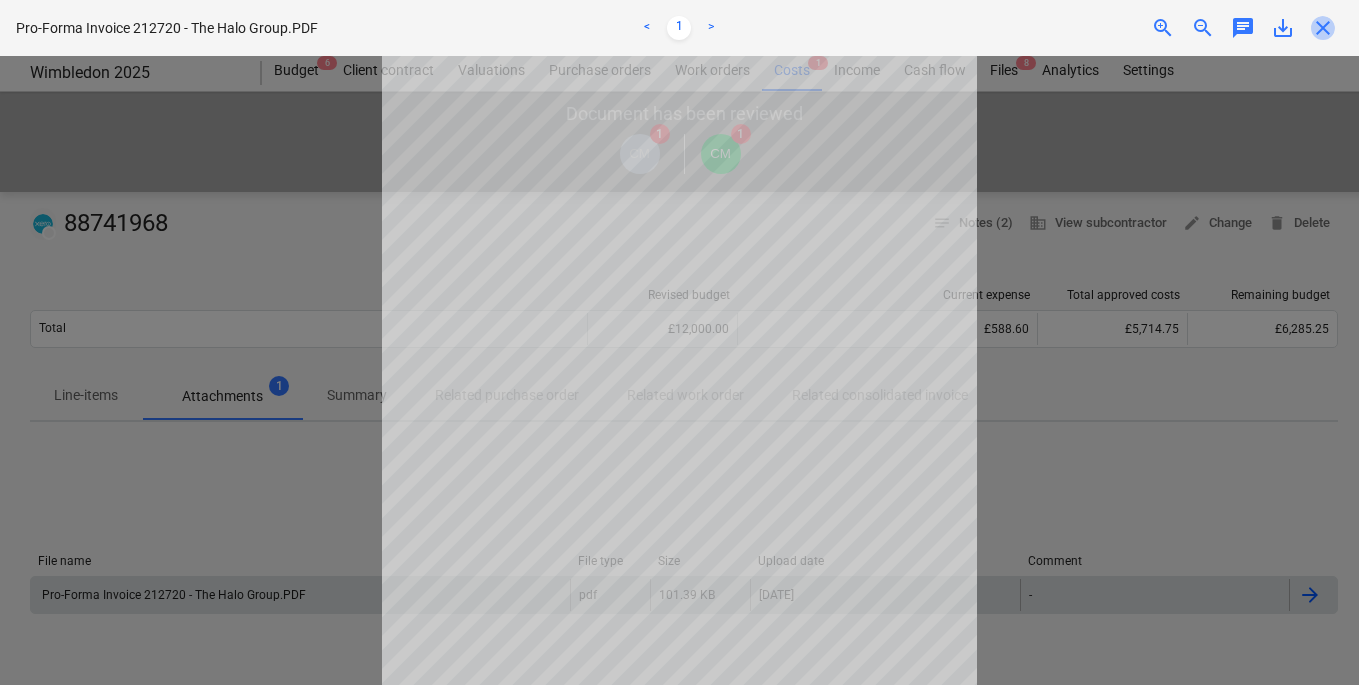 click on "close" at bounding box center [1323, 28] 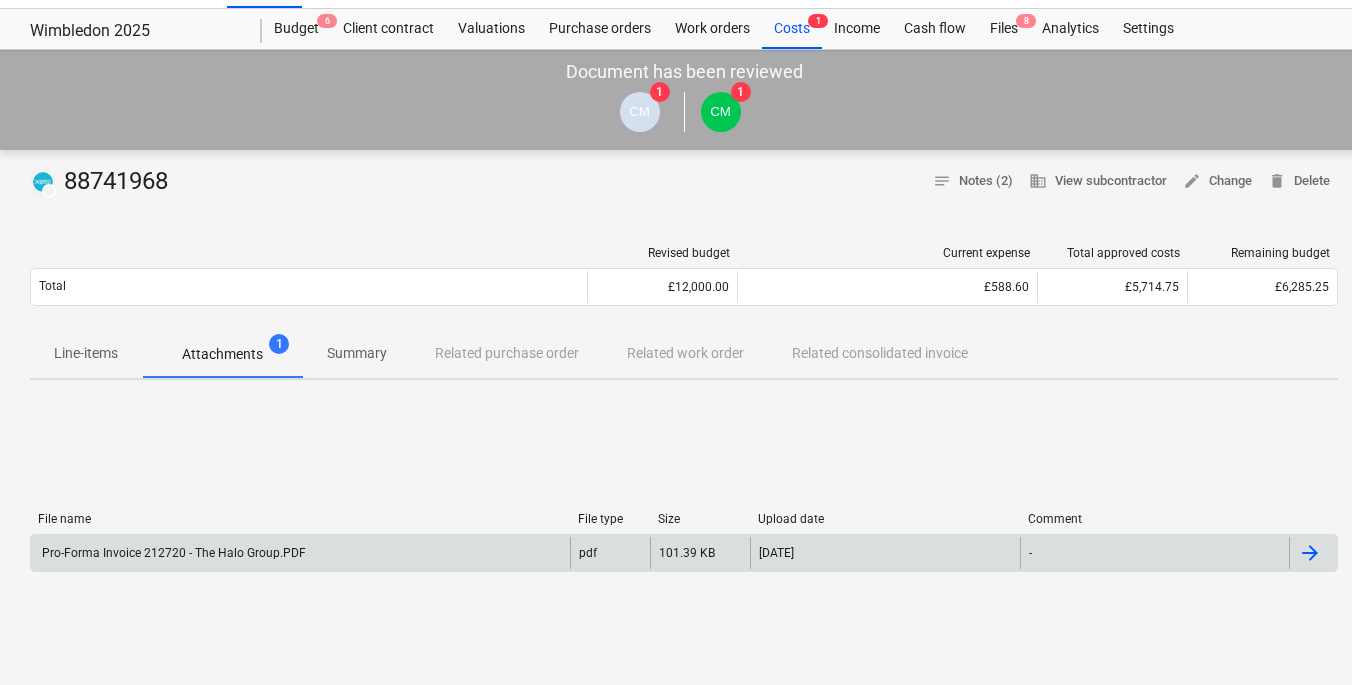 scroll, scrollTop: 44, scrollLeft: 0, axis: vertical 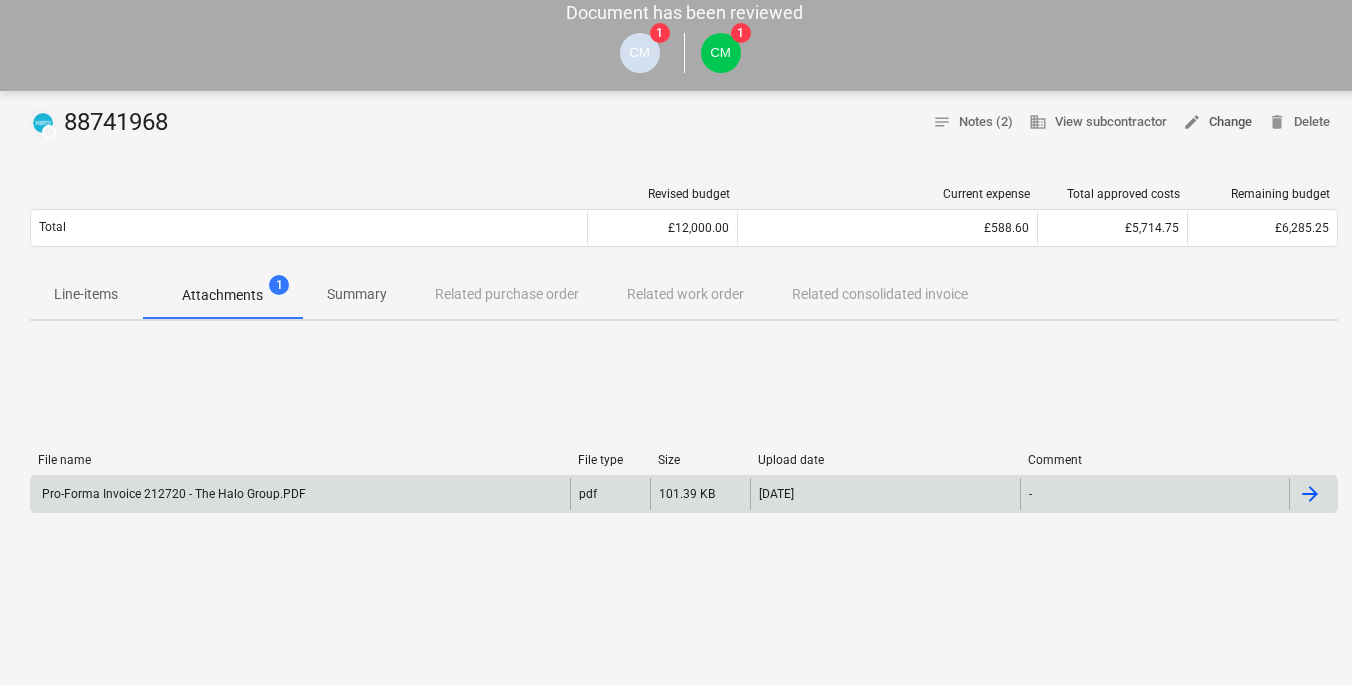 click on "edit Change" at bounding box center [1217, 122] 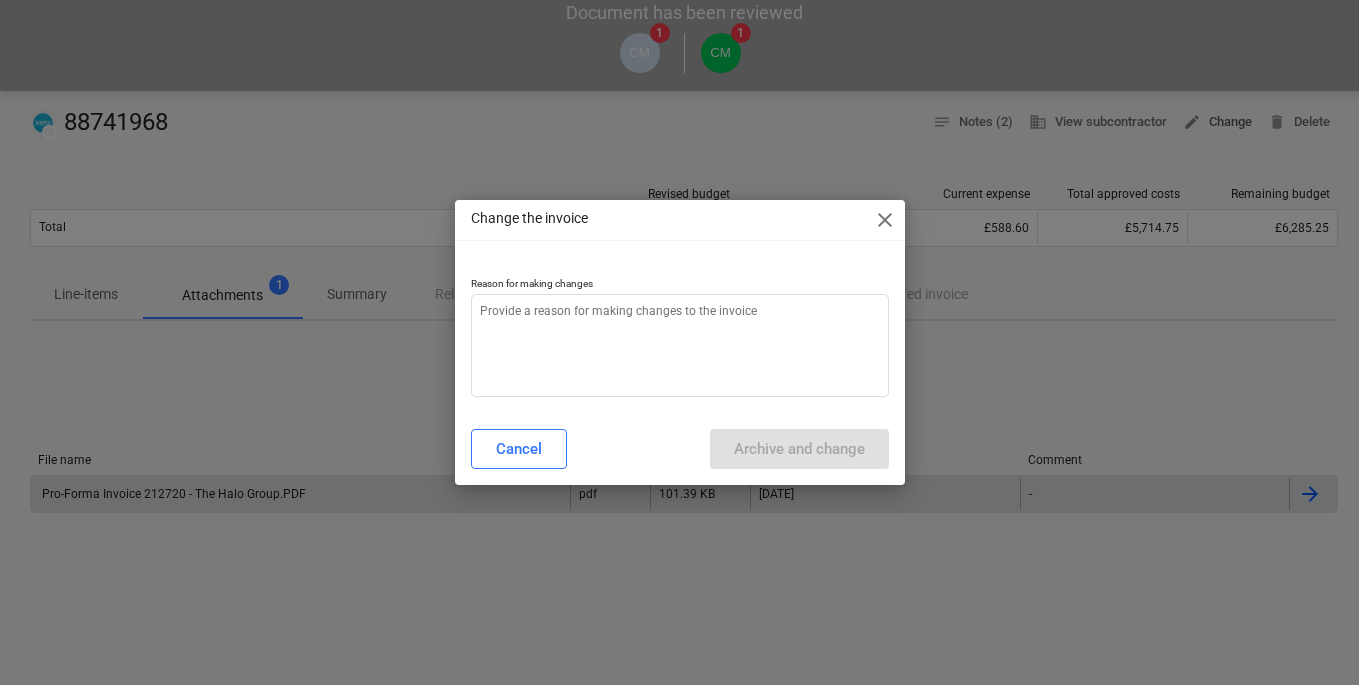type on "x" 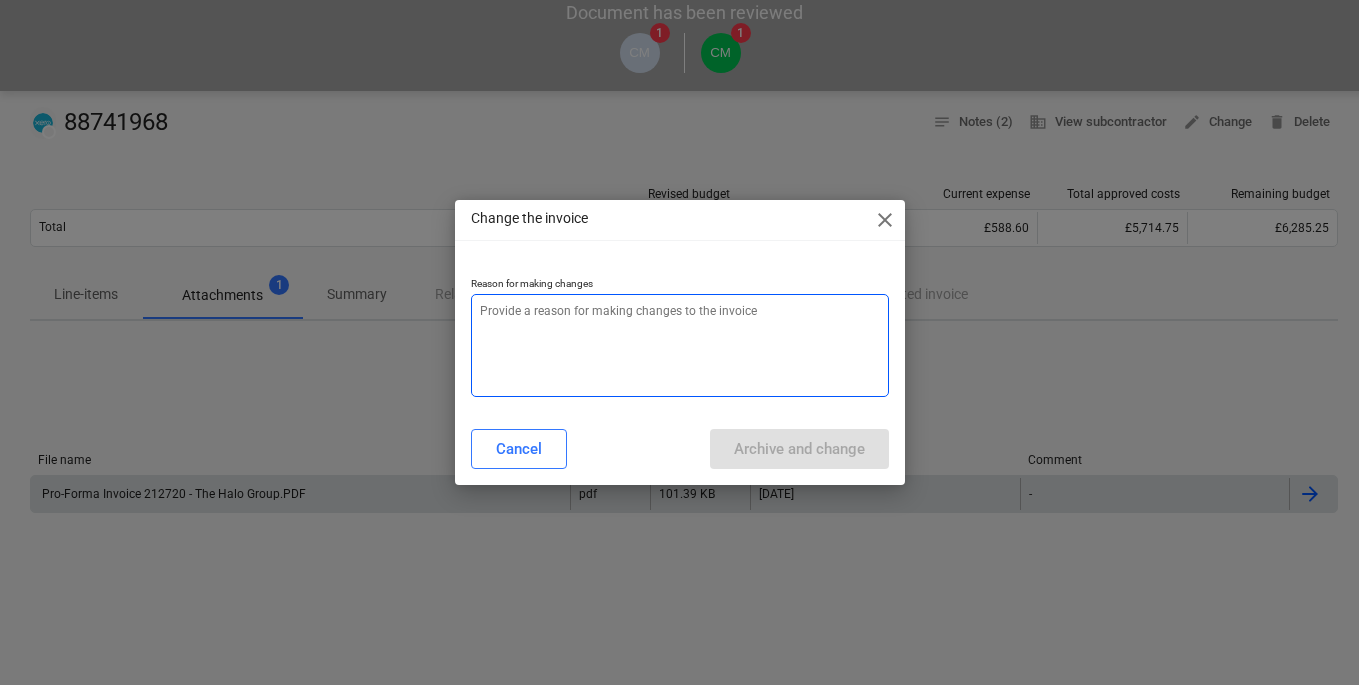 click at bounding box center (680, 345) 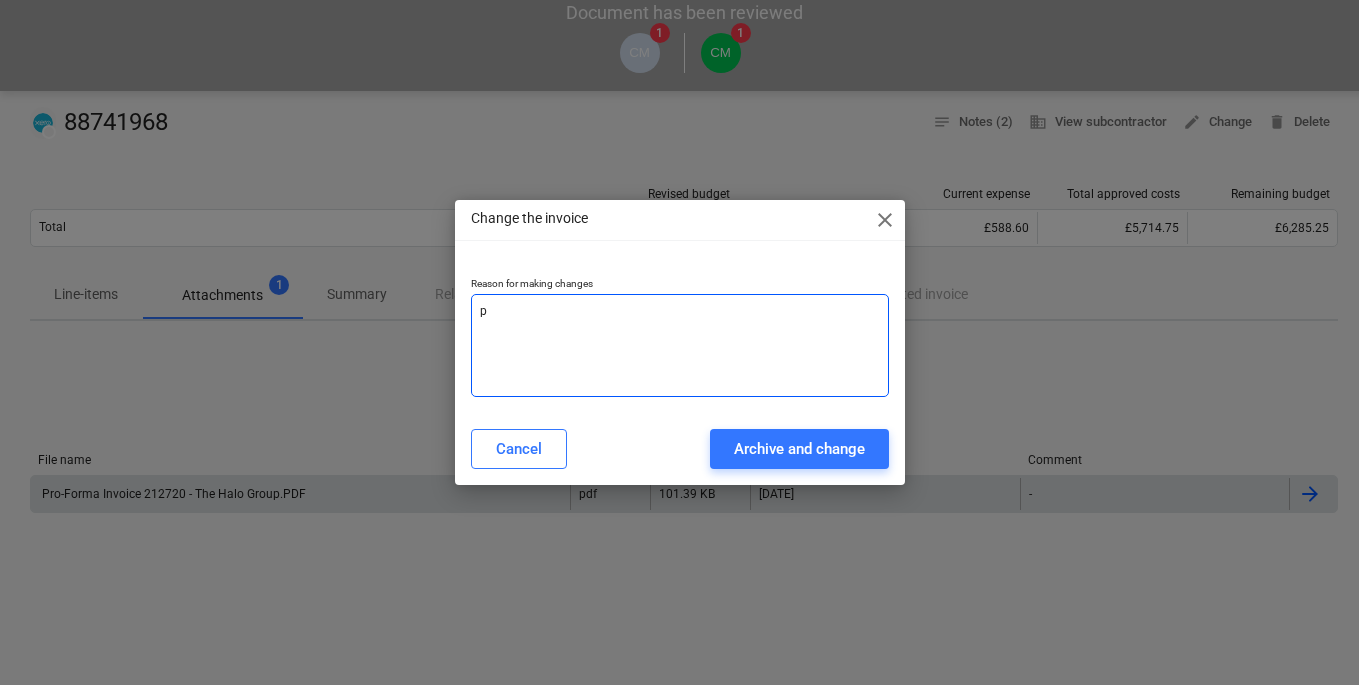 type on "pa" 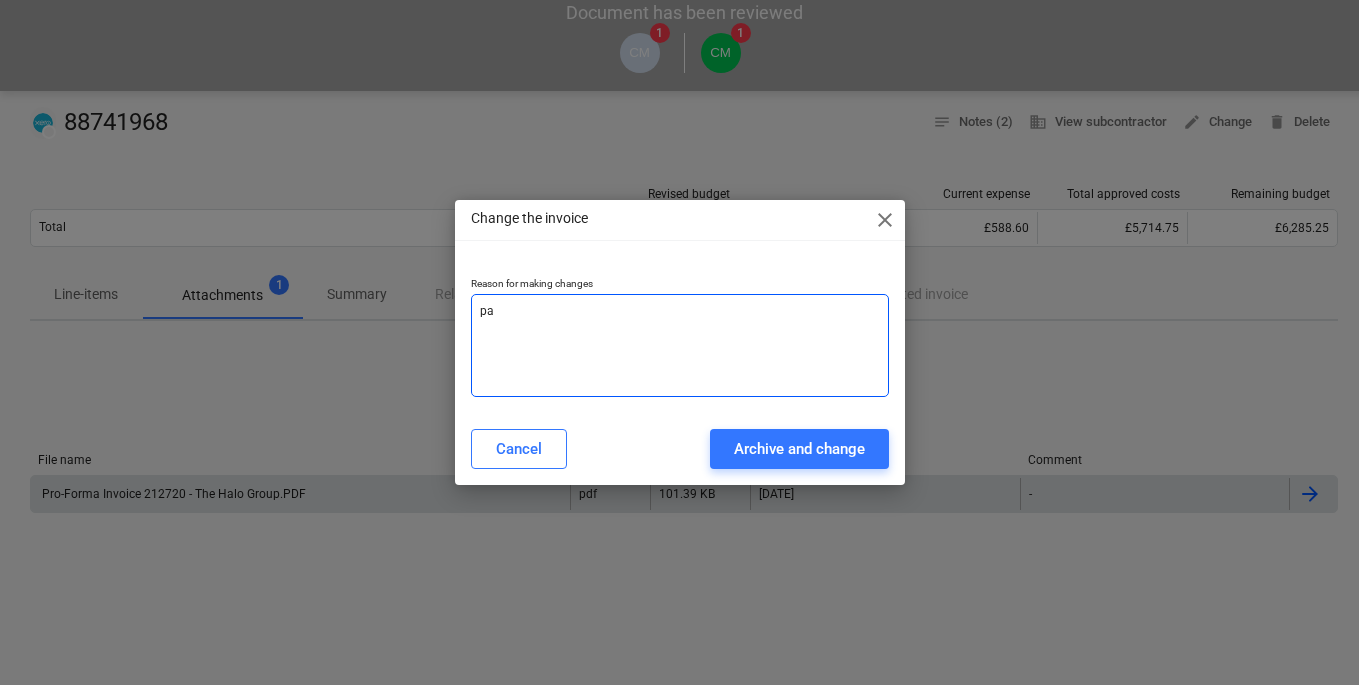 type on "pay" 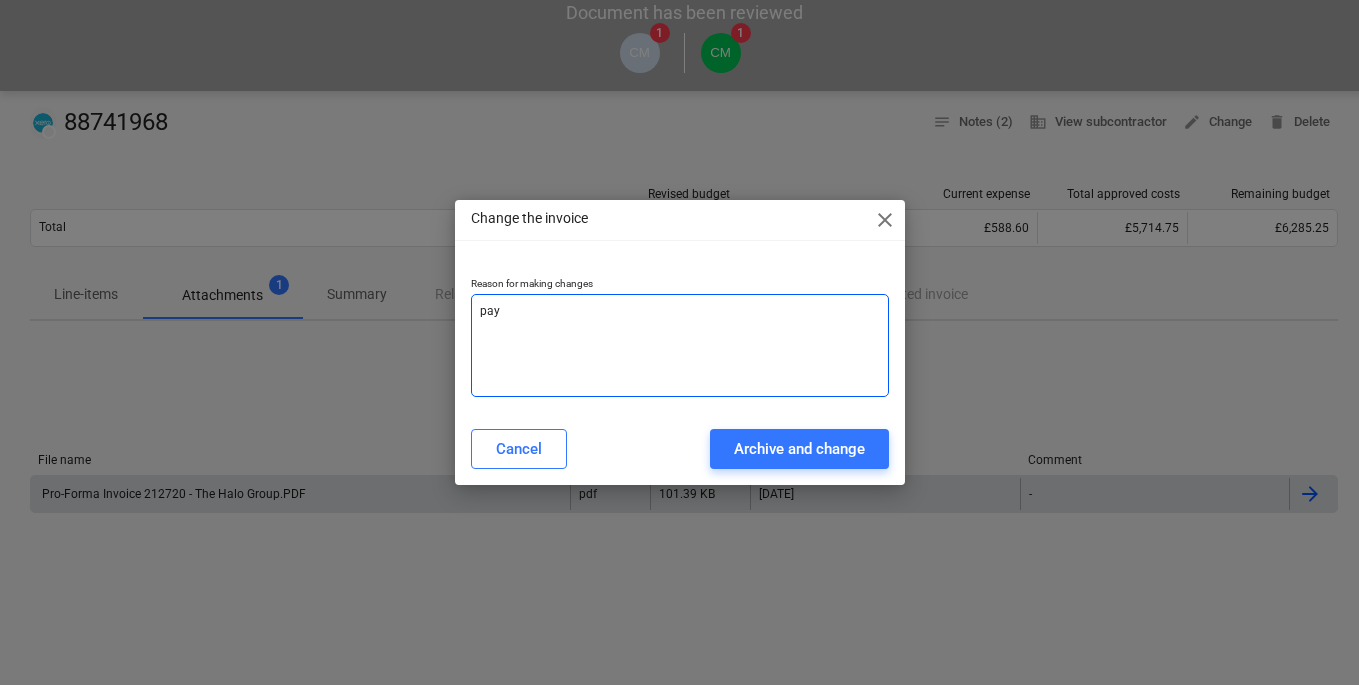 type on "paym" 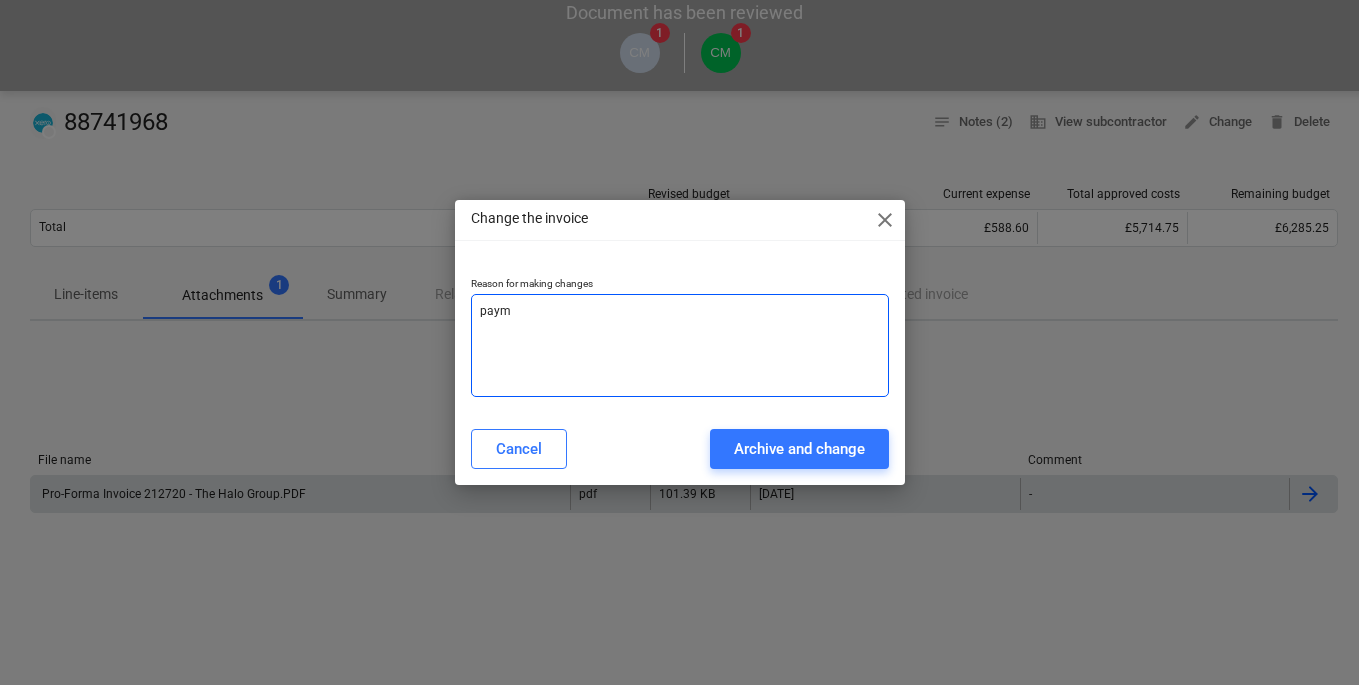 type on "payme" 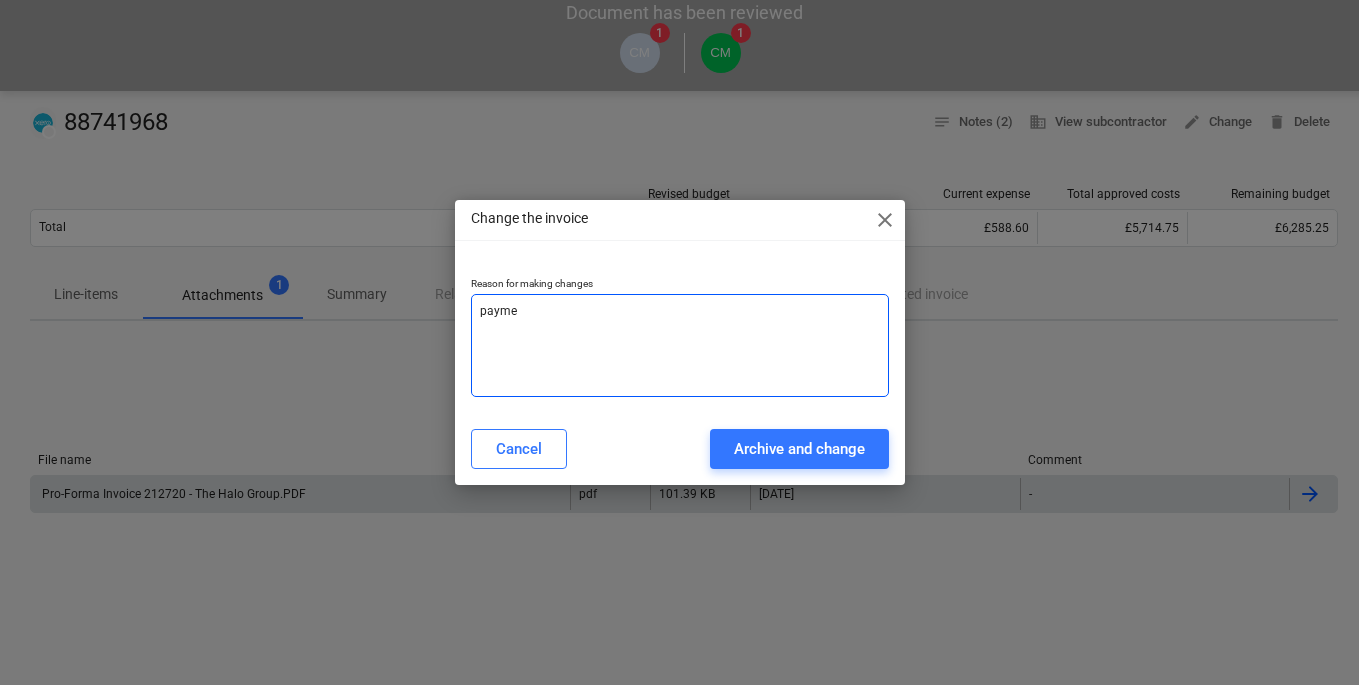 type on "paymen" 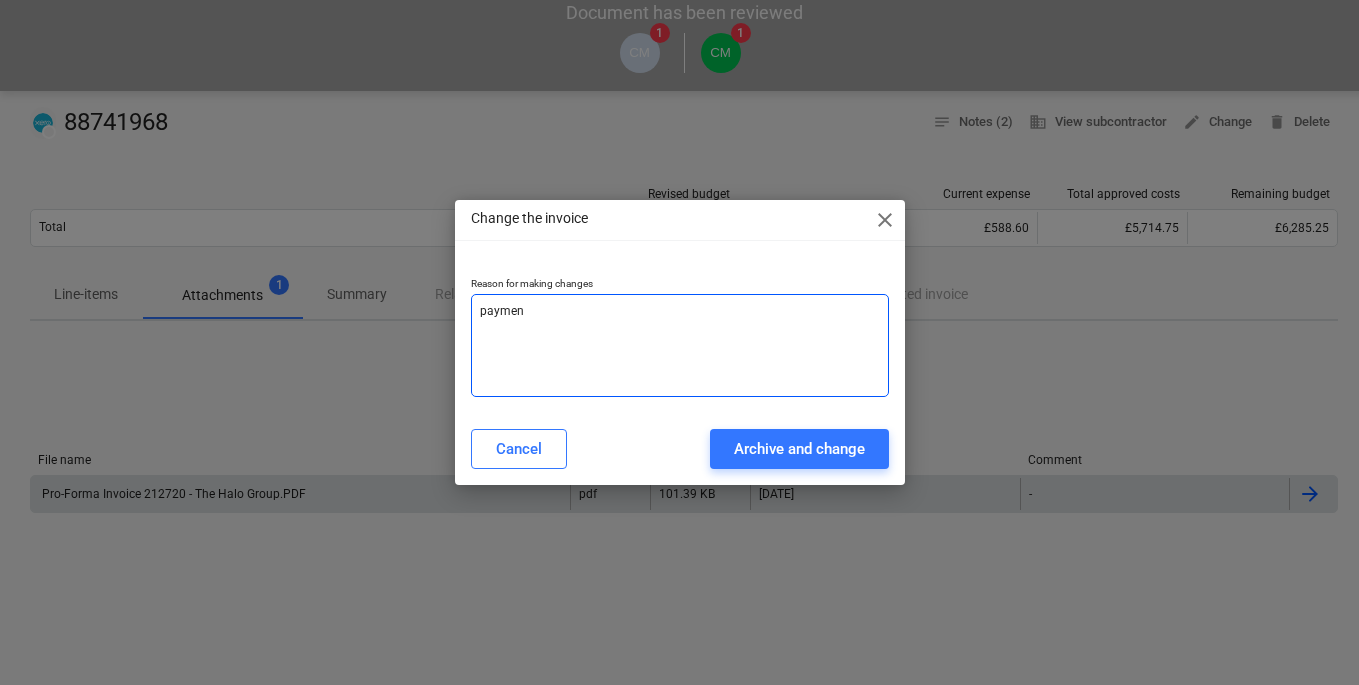 type on "payment" 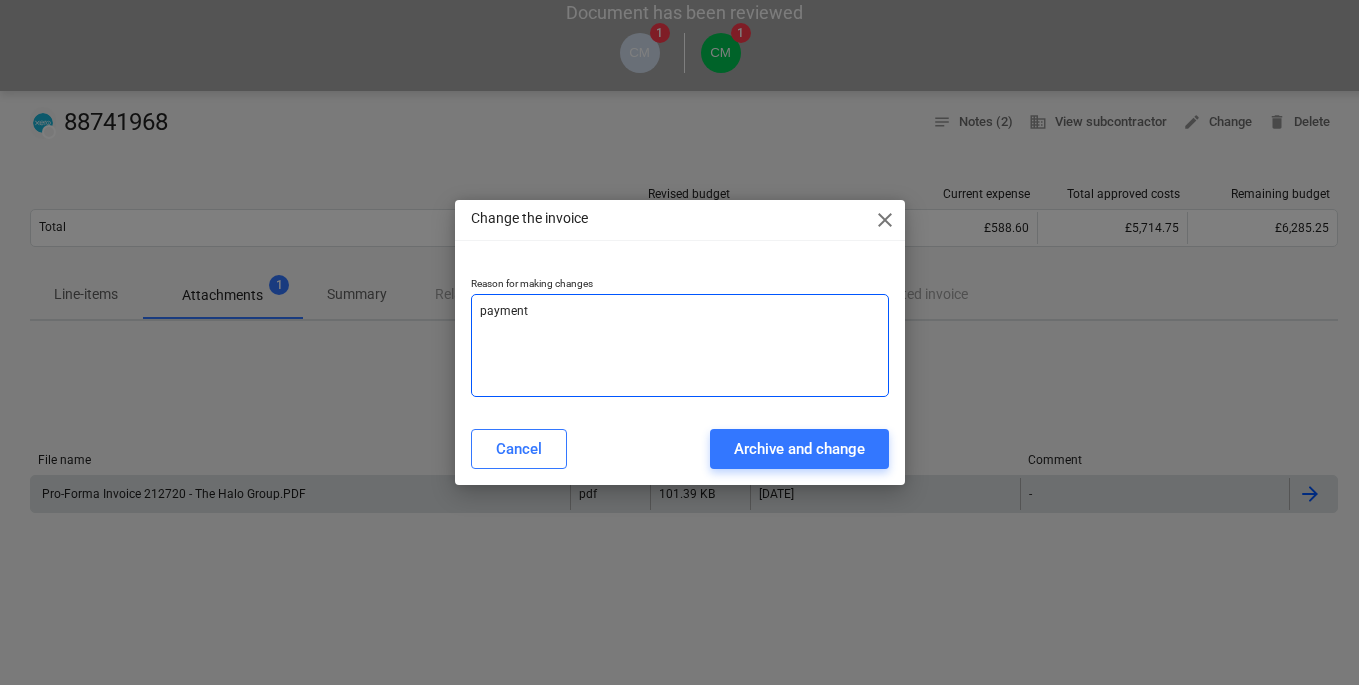 type on "payment" 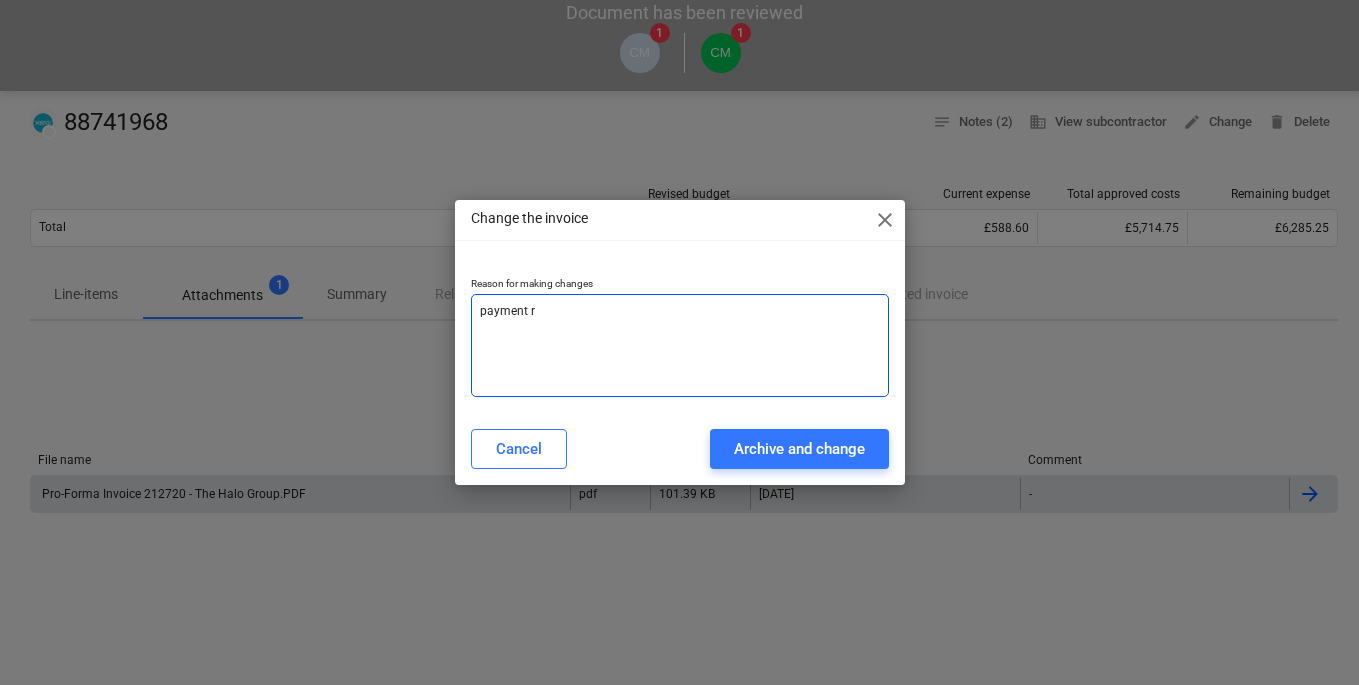 type on "payment re" 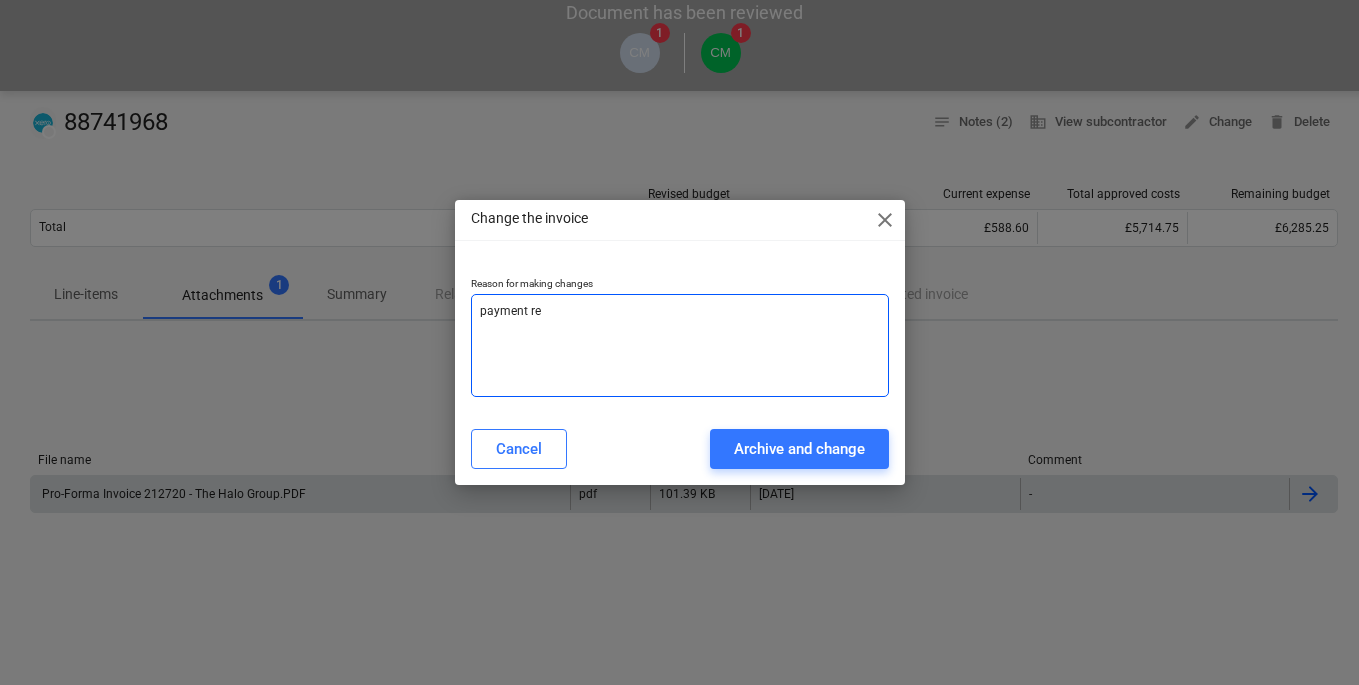 type on "payment req" 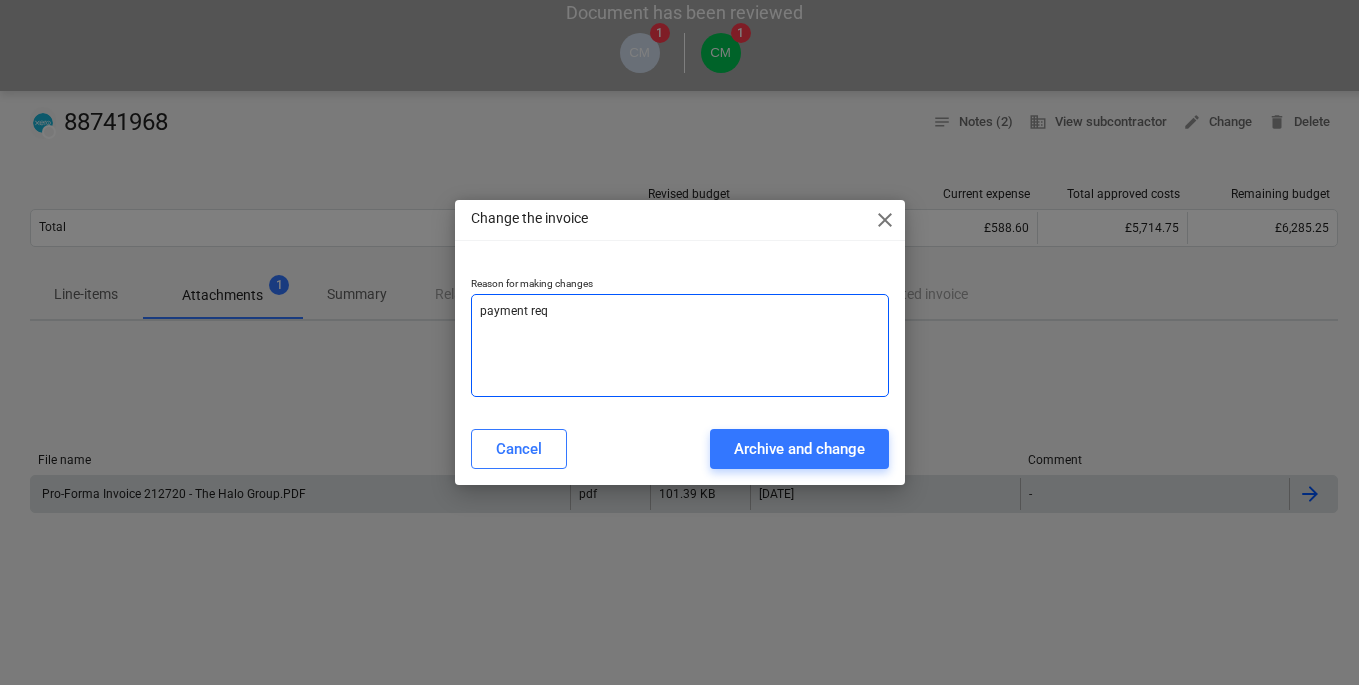 type on "payment reqy" 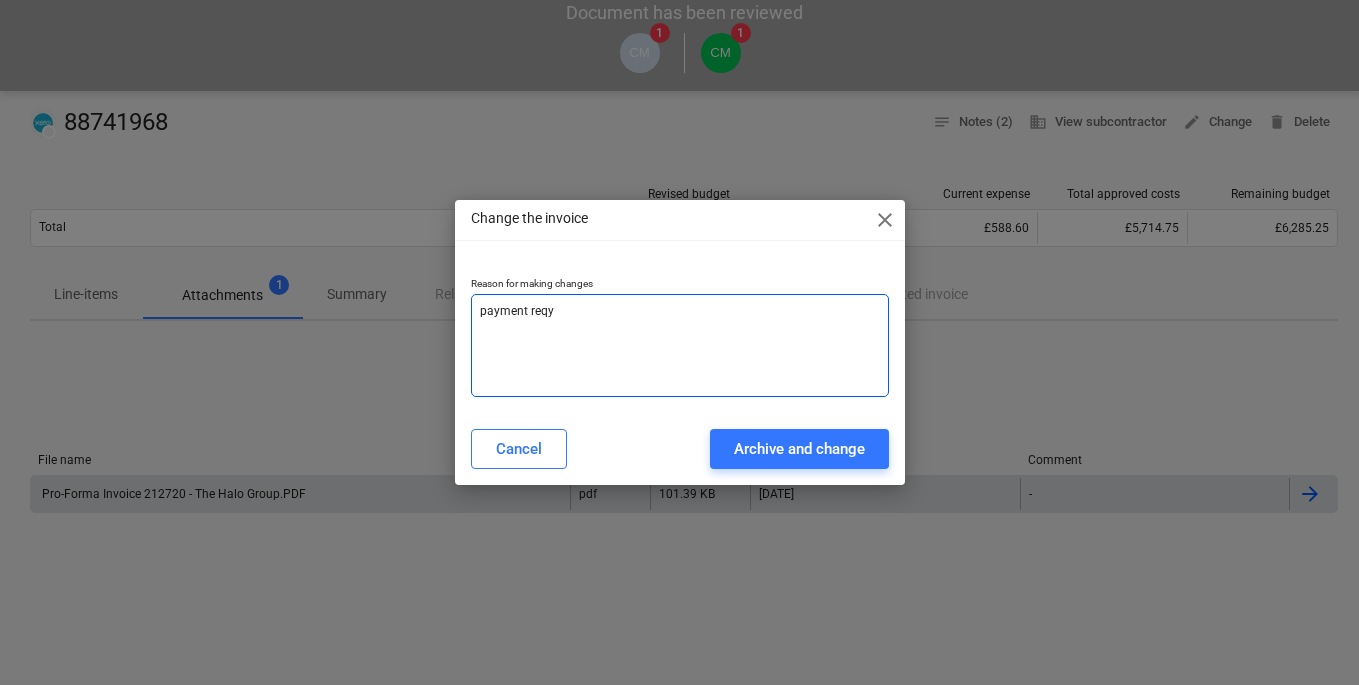 type on "payment reqyu" 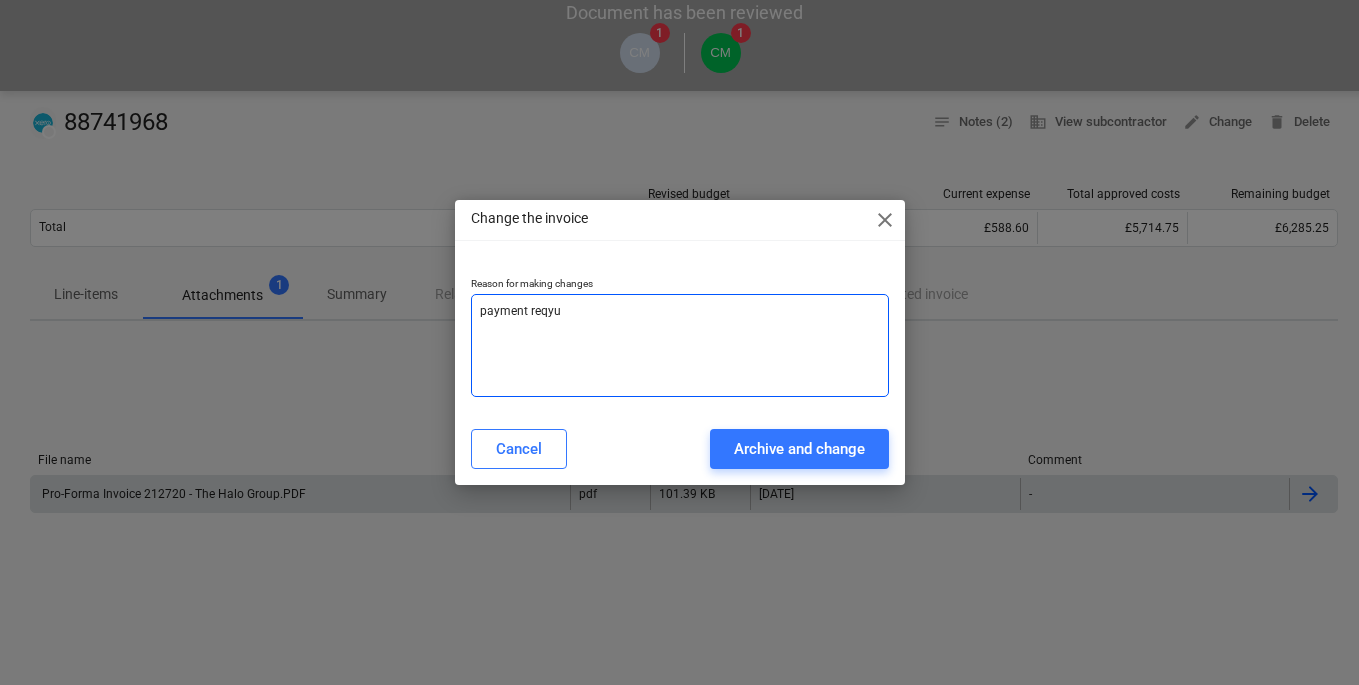 type on "payment reqyur" 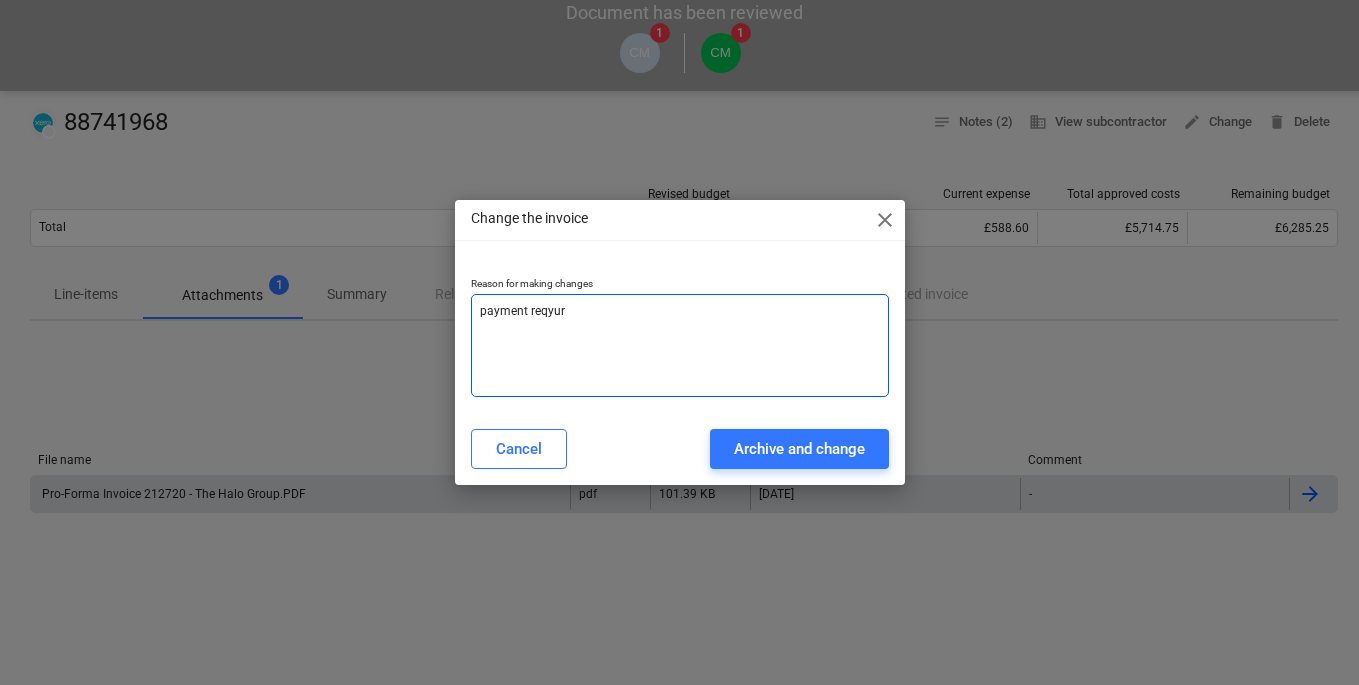 type on "x" 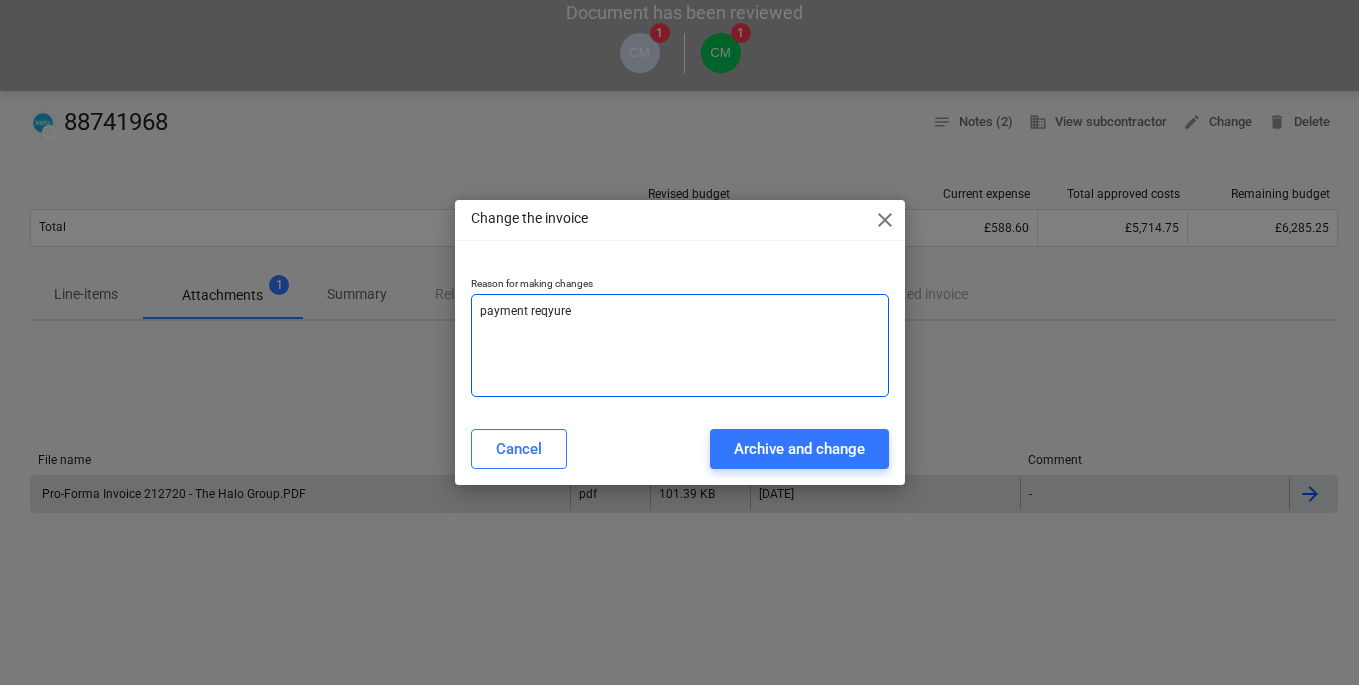 type on "payment reqyured" 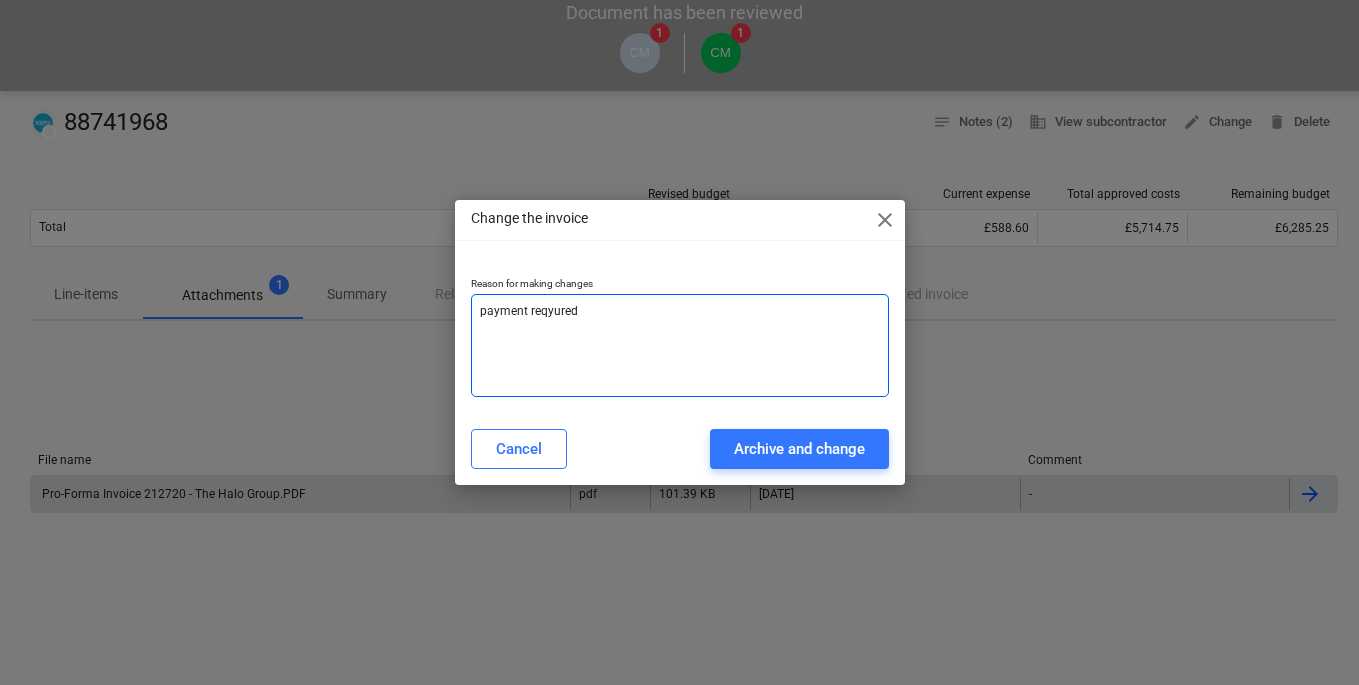 type on "payment reqyure" 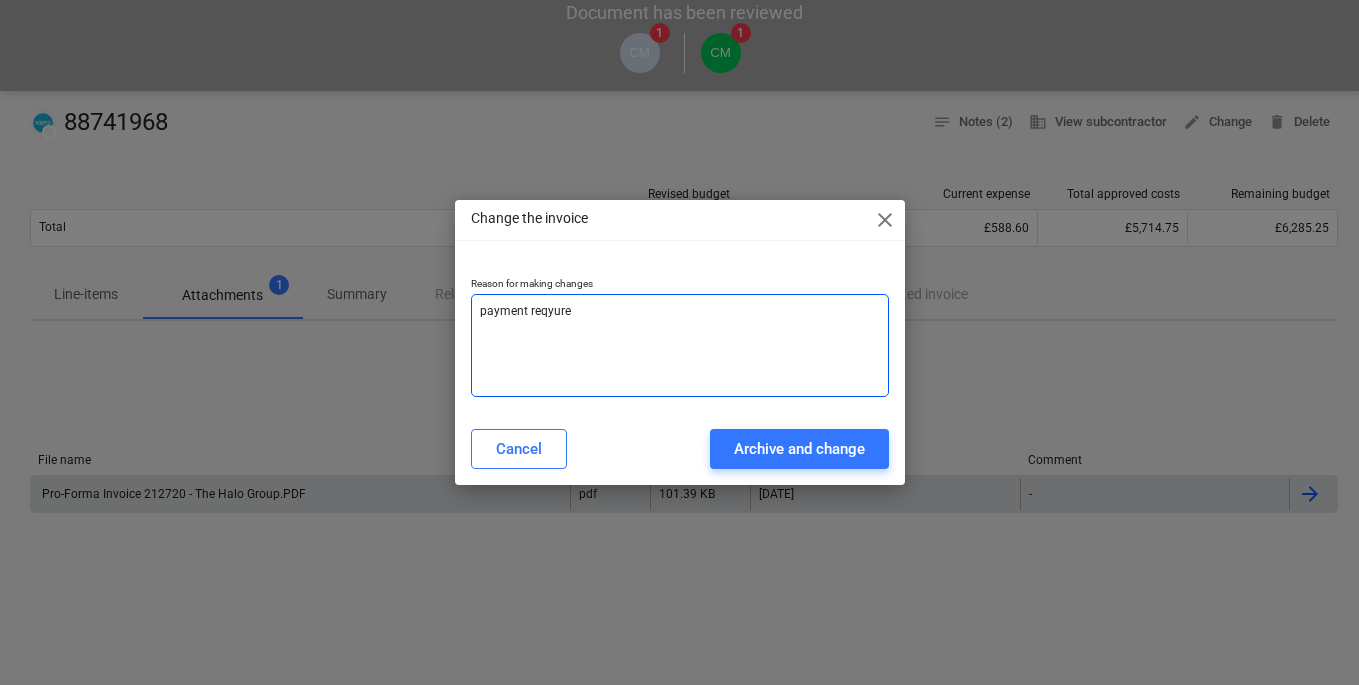 type on "payment reqyur" 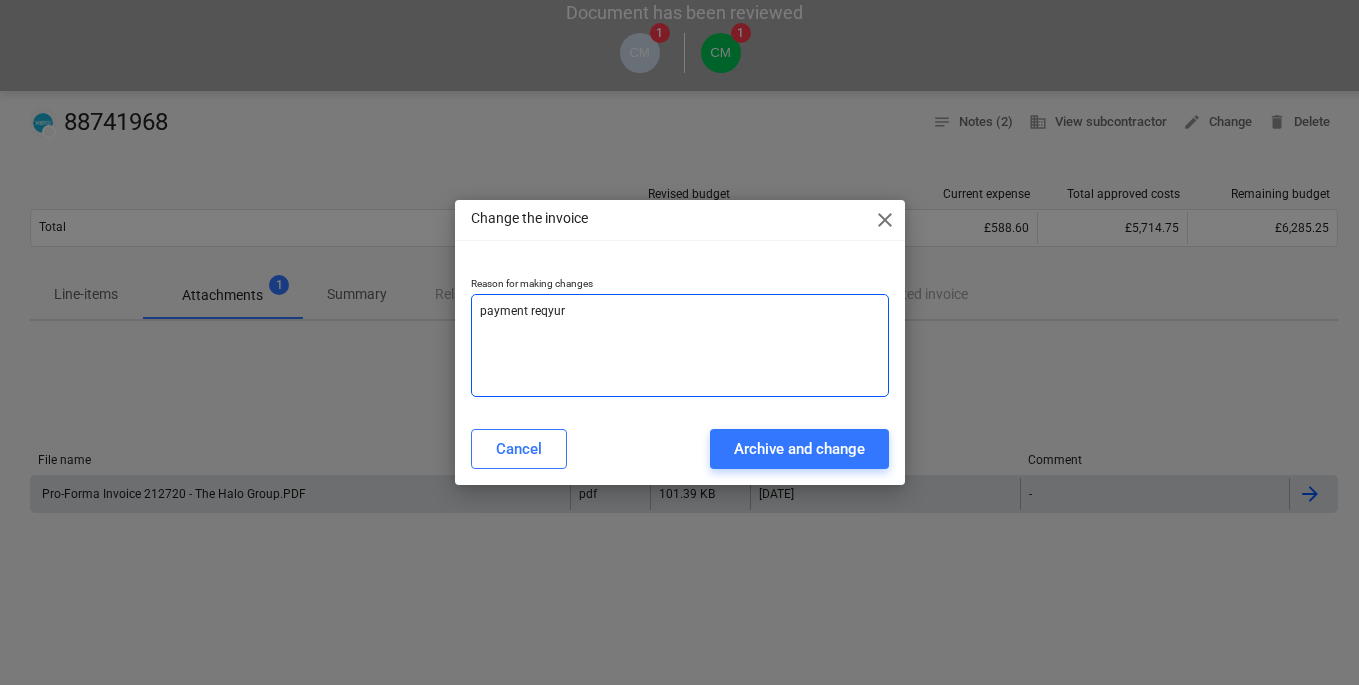 type on "payment reqyu" 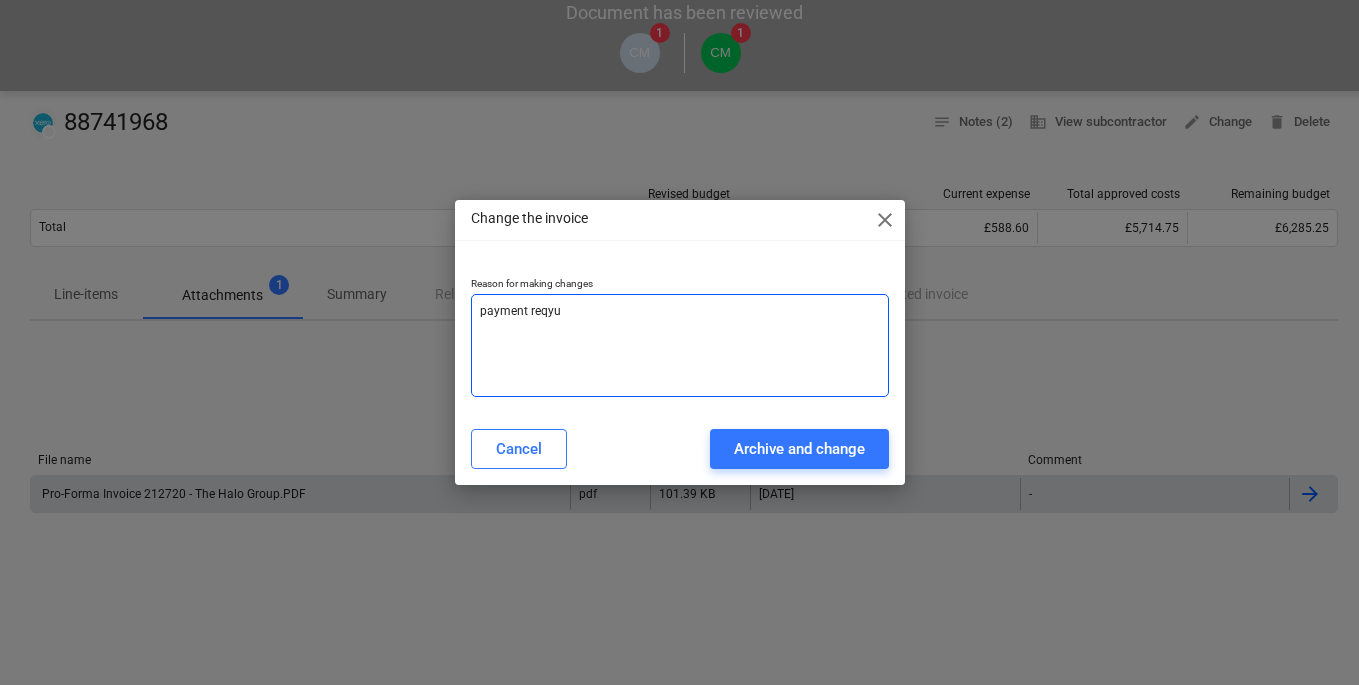 type on "payment reqy" 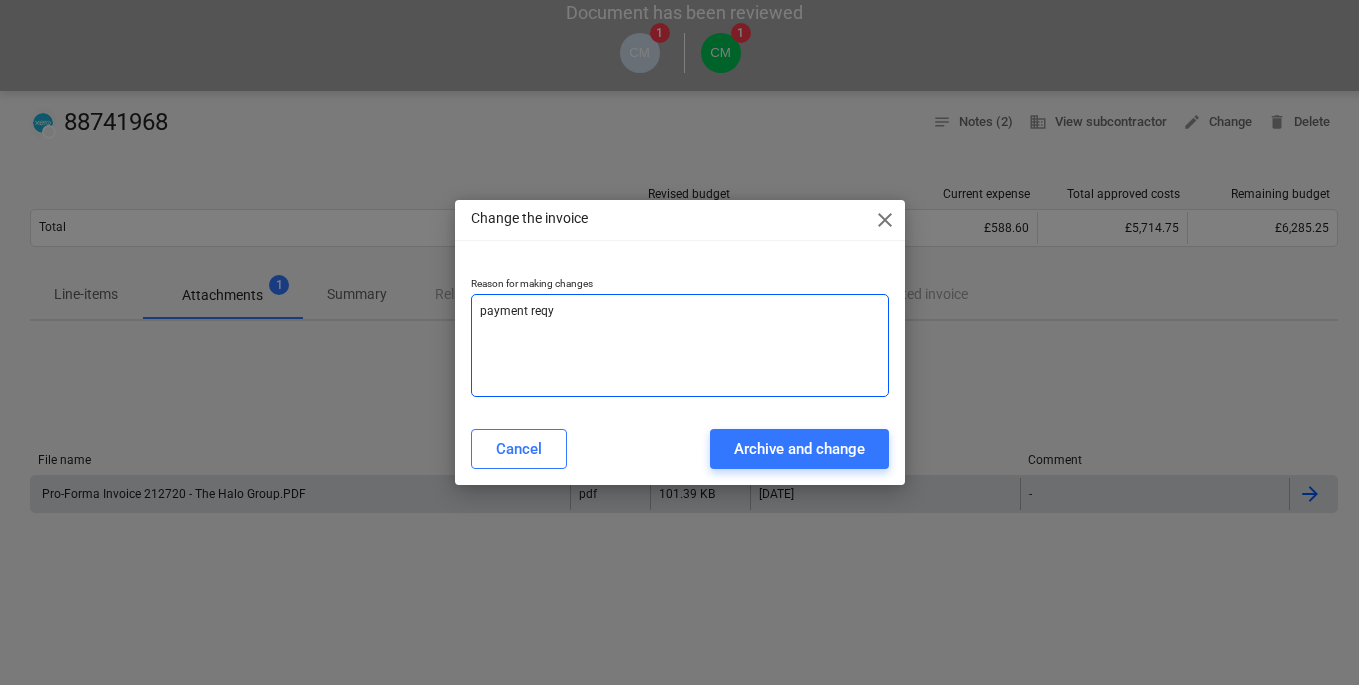 type on "payment req" 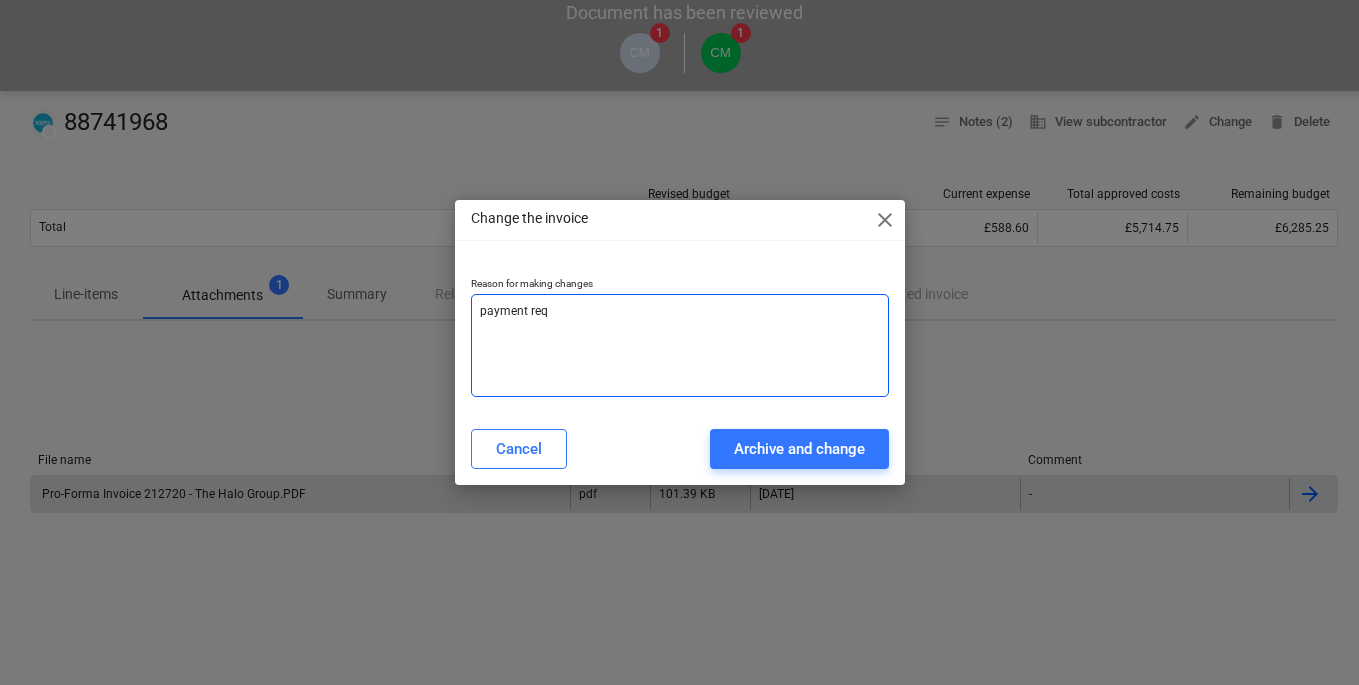 type on "payment requ" 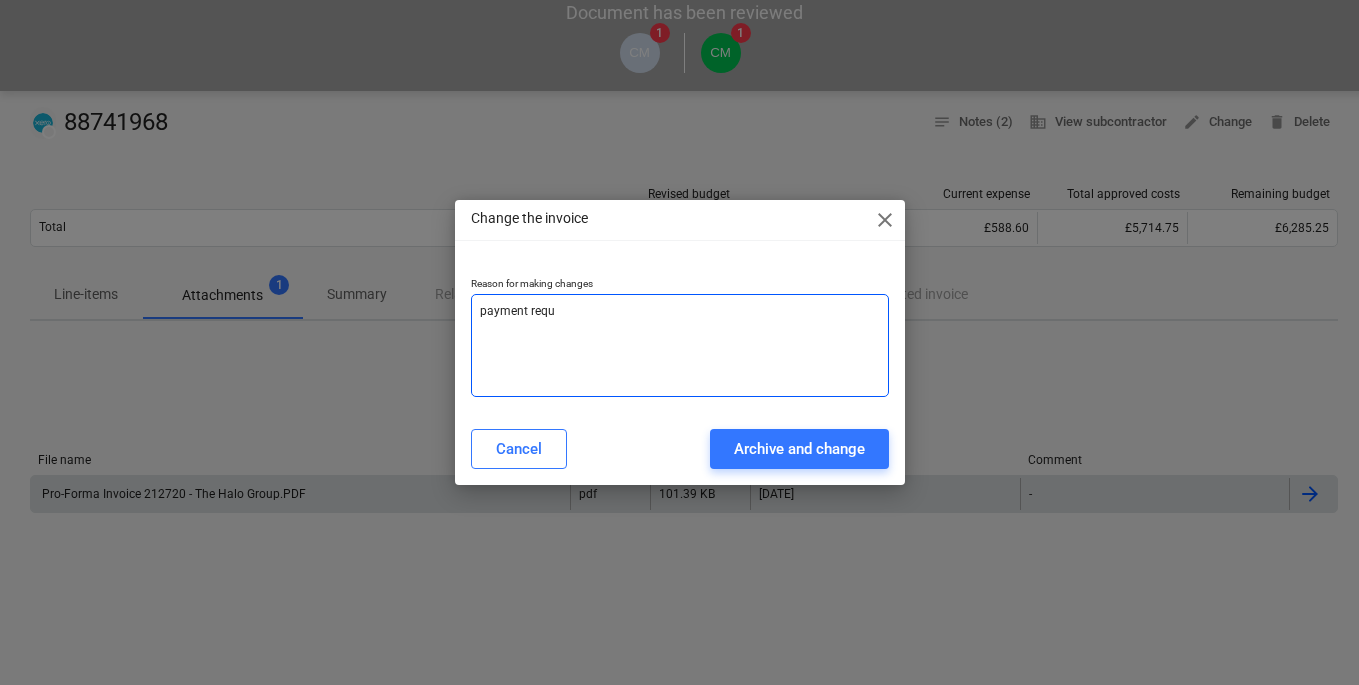 type on "payment requi" 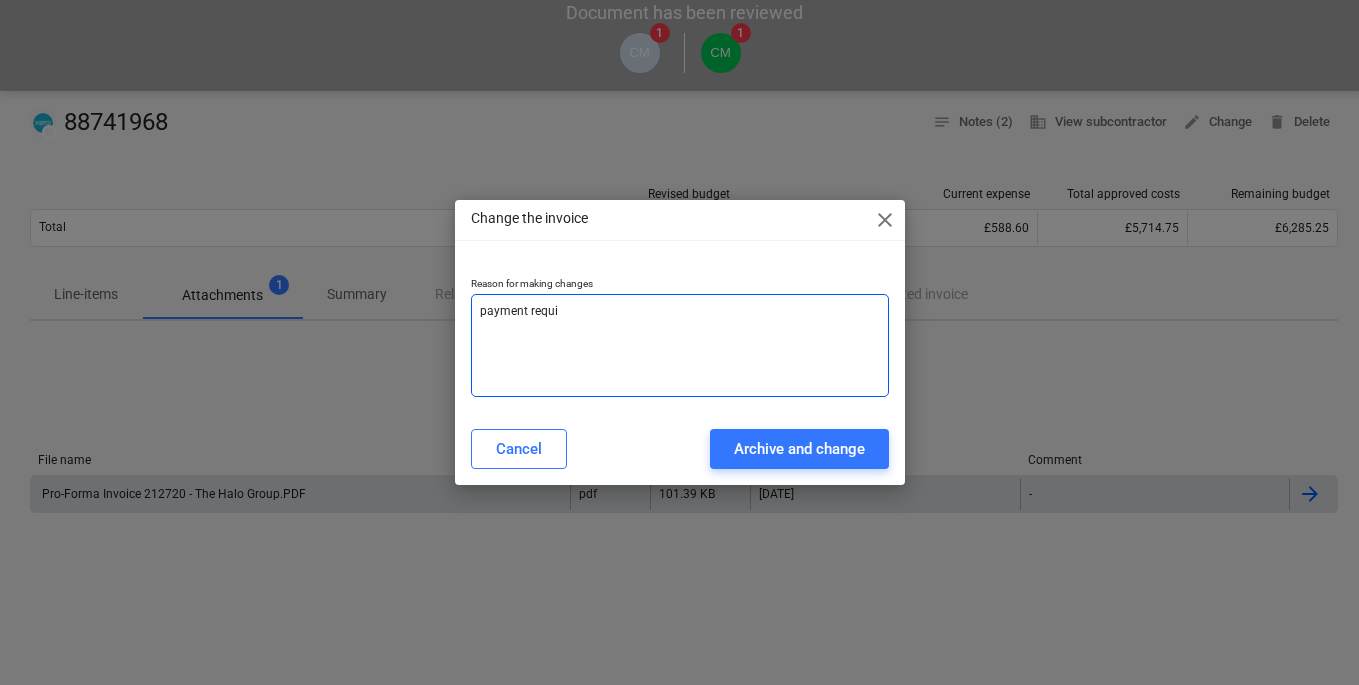 type on "payment requ" 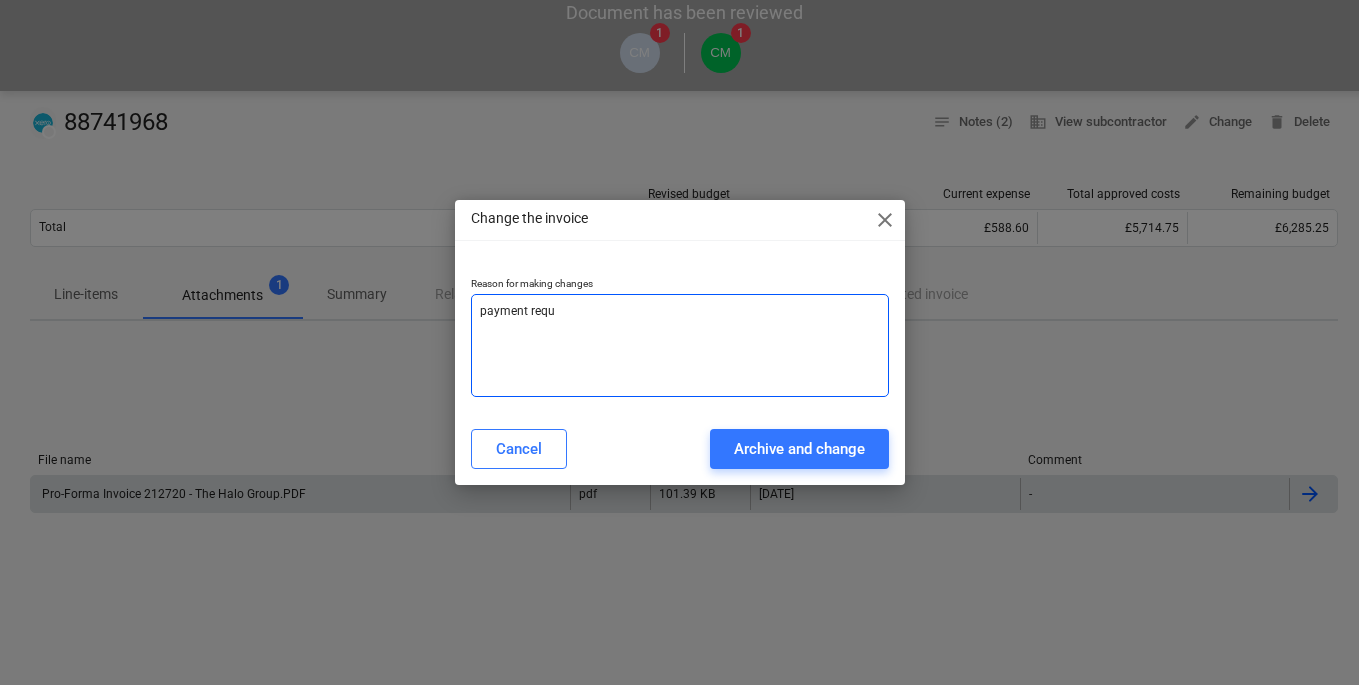 type on "payment requi" 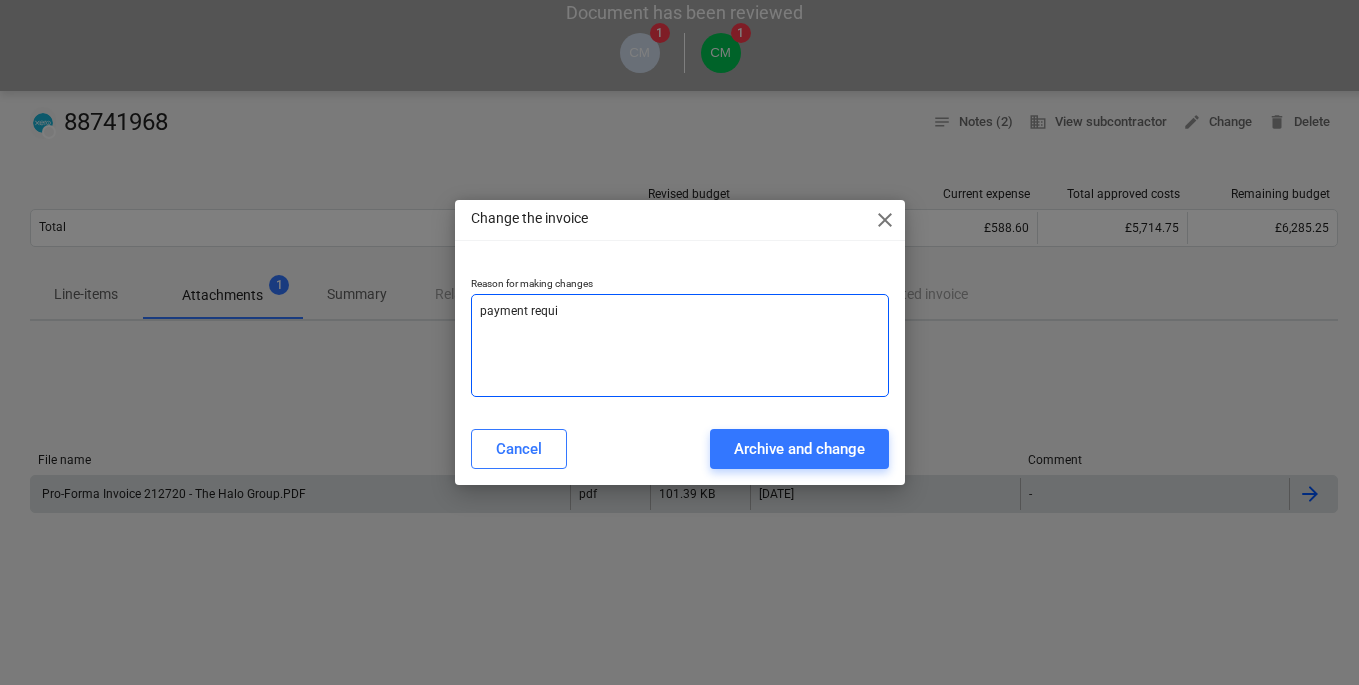 type on "payment requir" 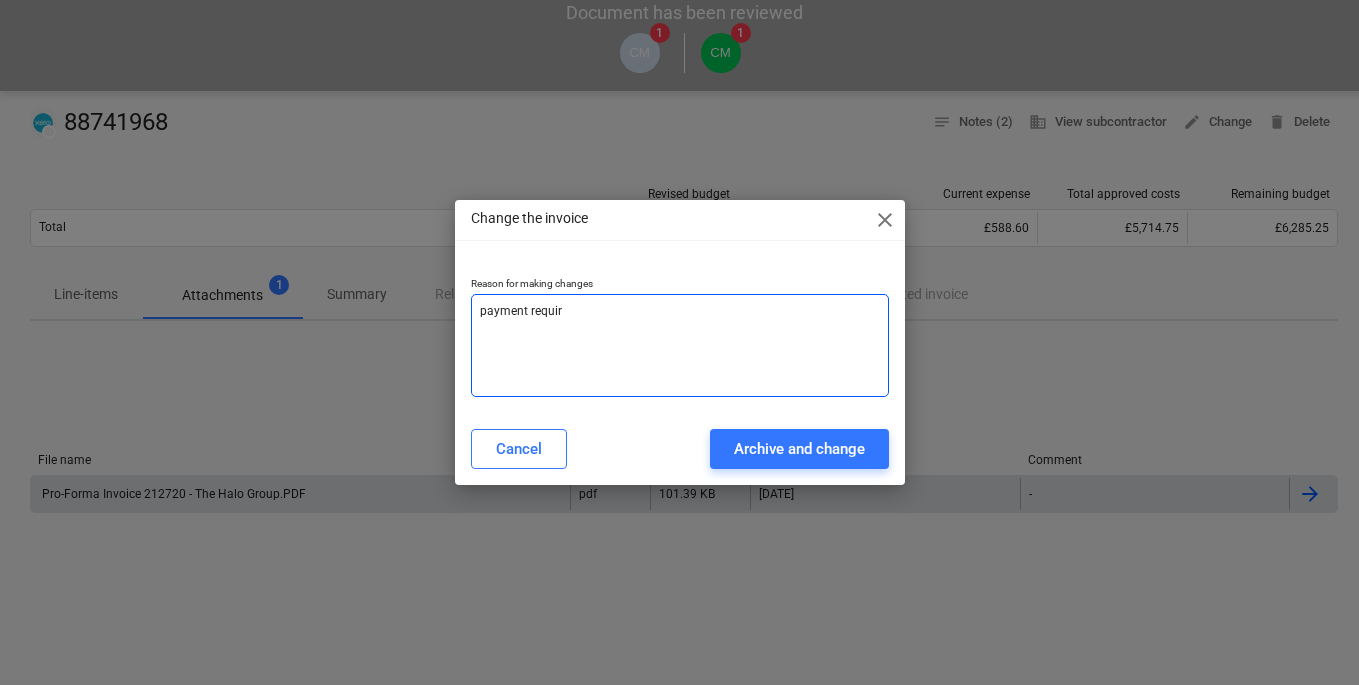 type on "payment require" 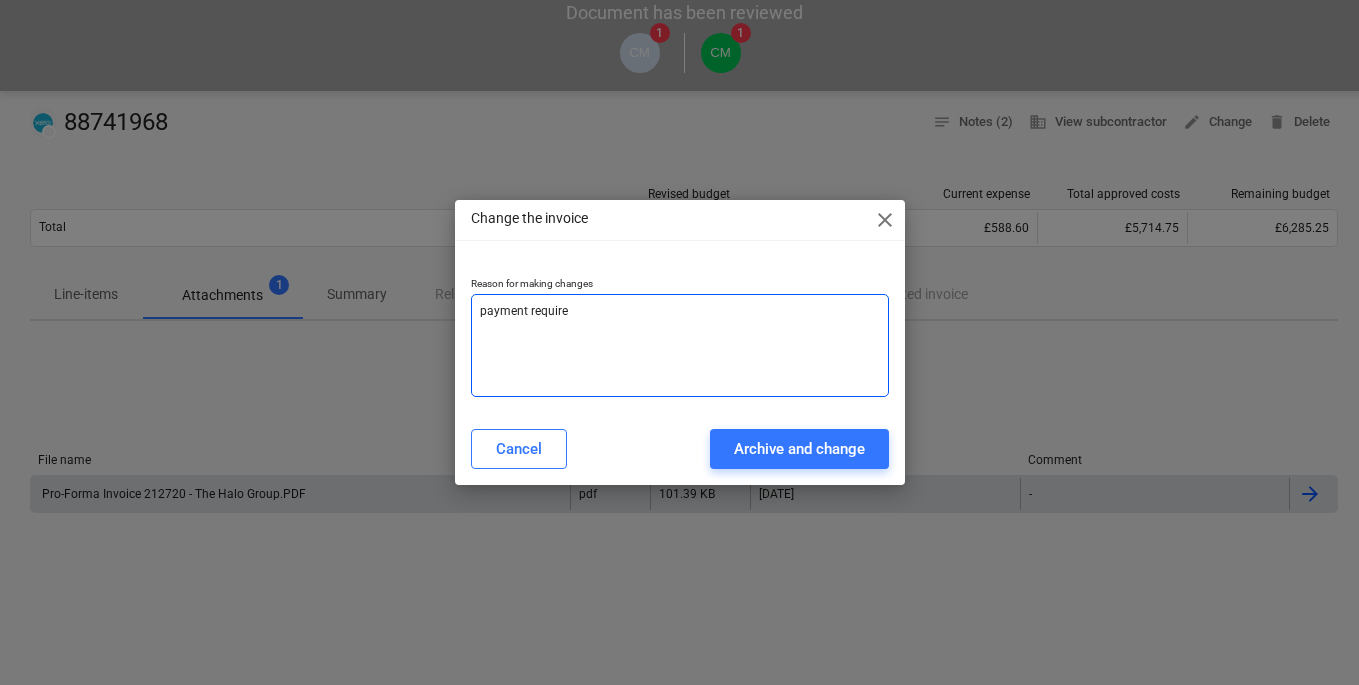 type on "payment required" 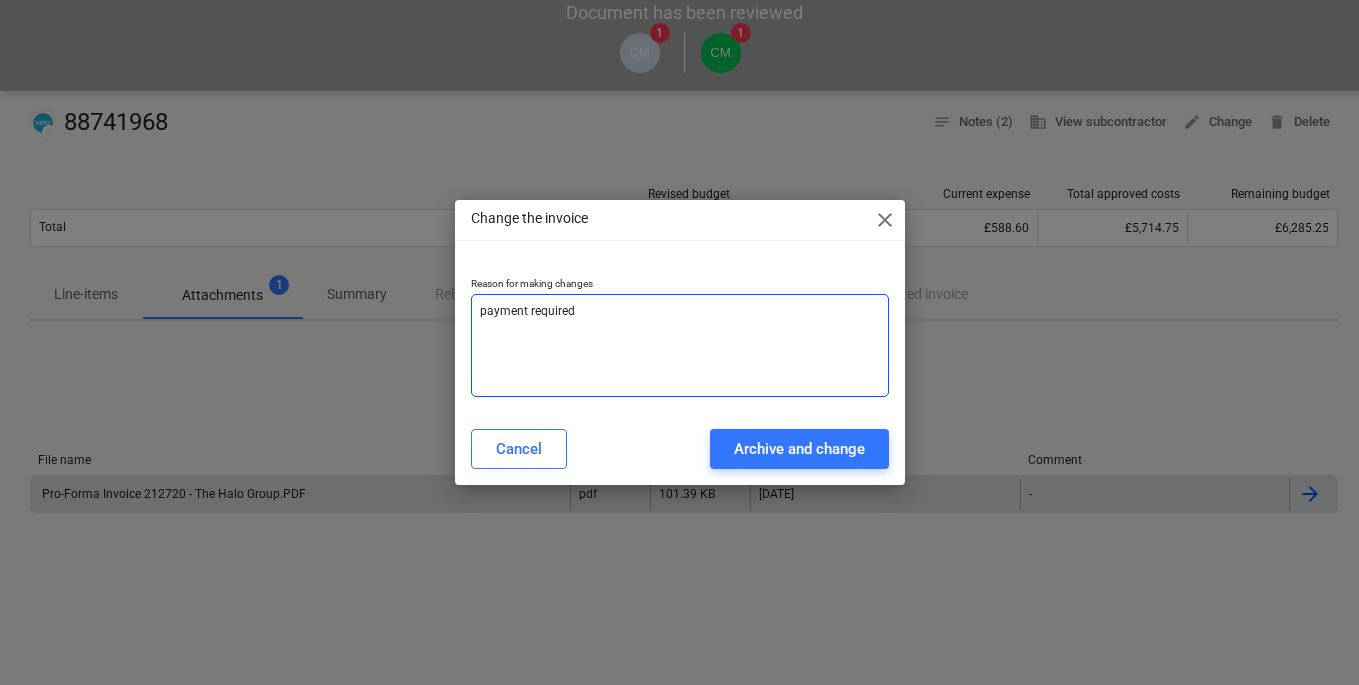 type on "payment required" 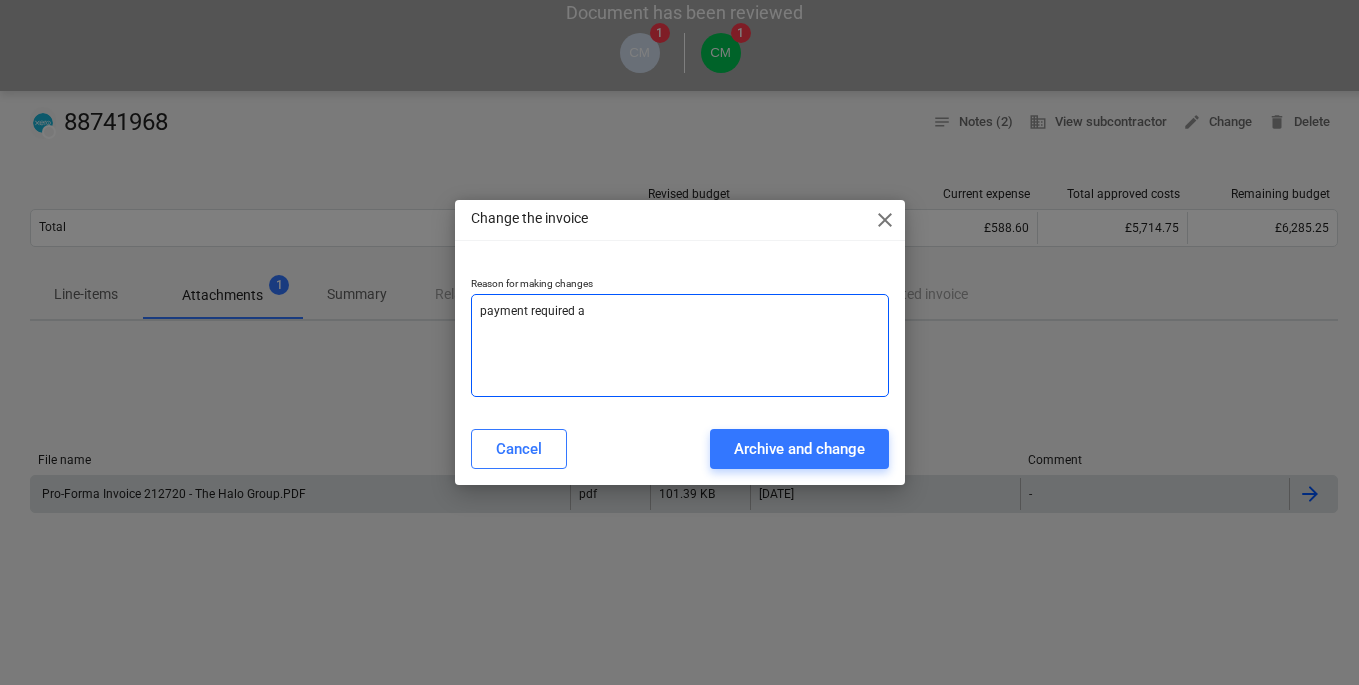 type on "payment required as" 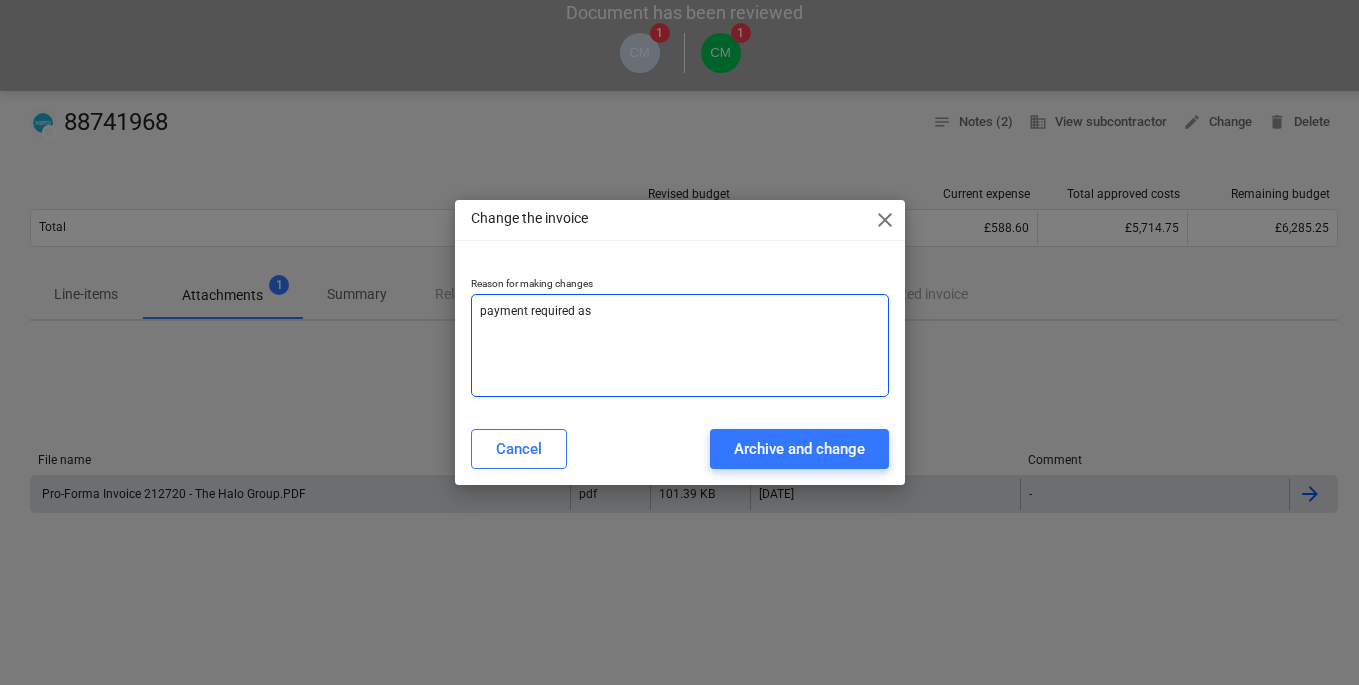 type on "payment required asa" 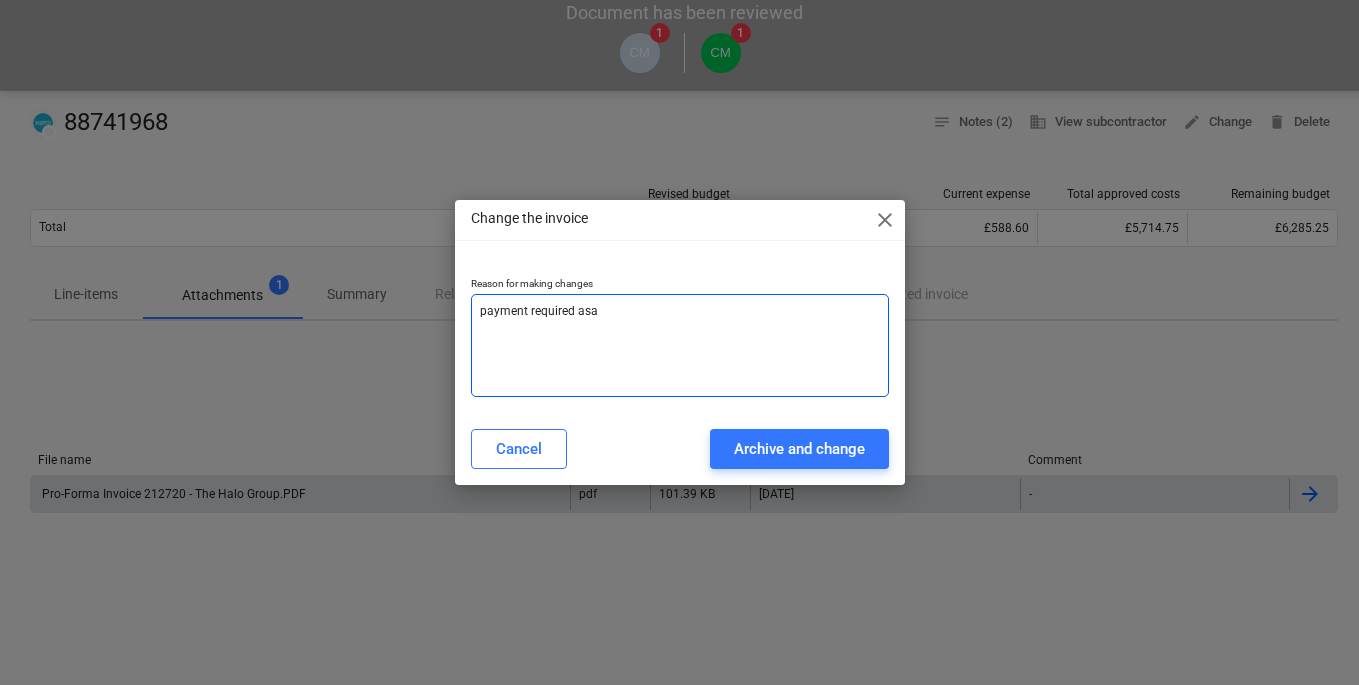 type on "payment required asap" 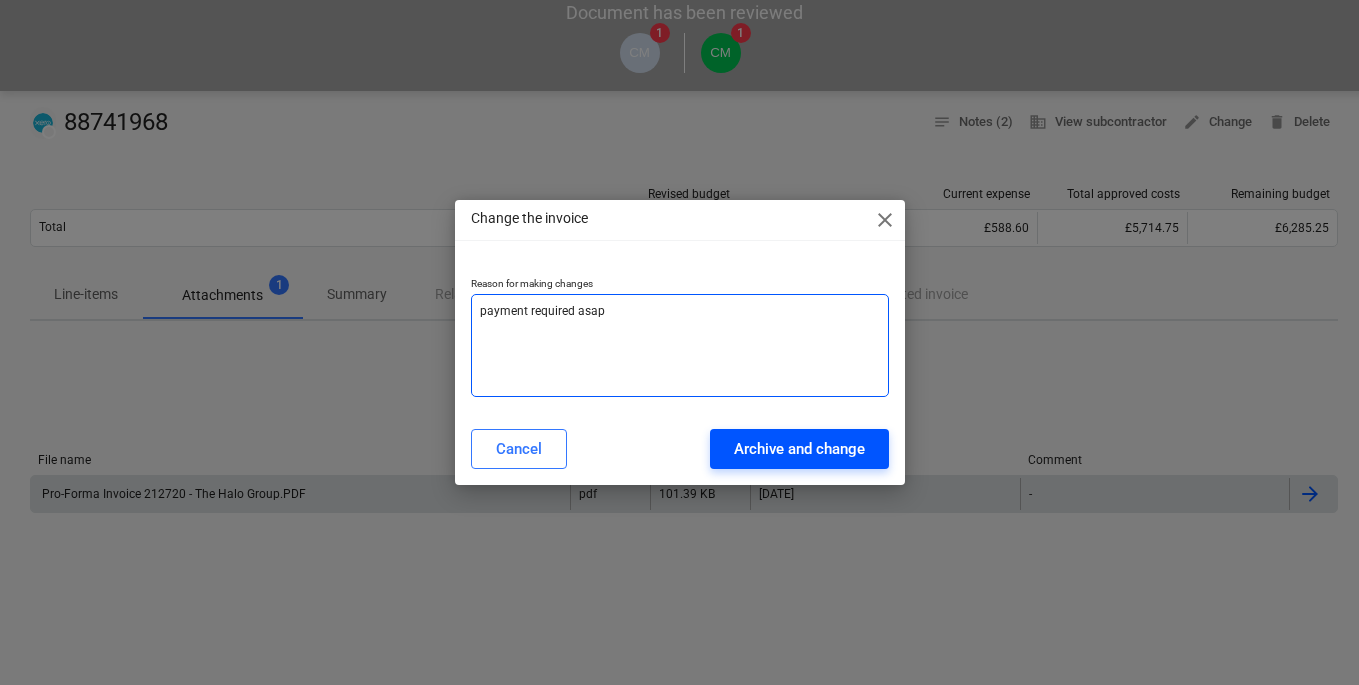 type on "payment required asap" 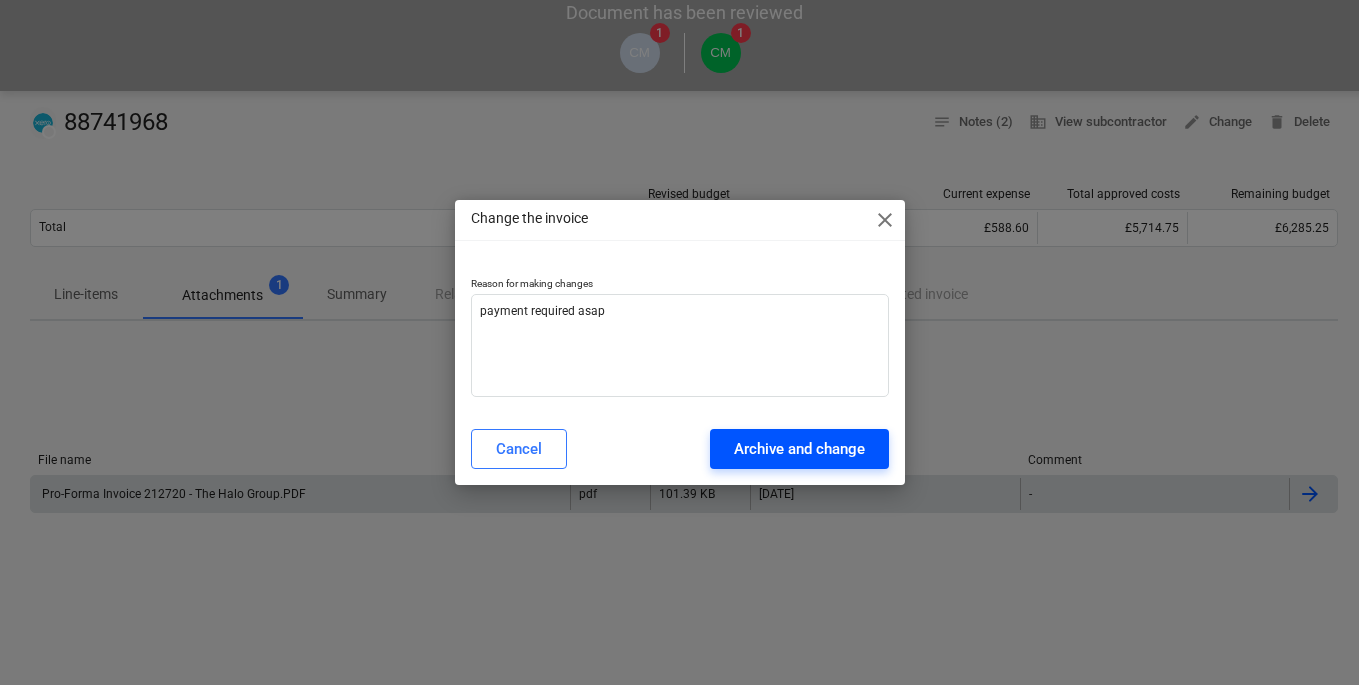 click on "Archive and change" at bounding box center (799, 449) 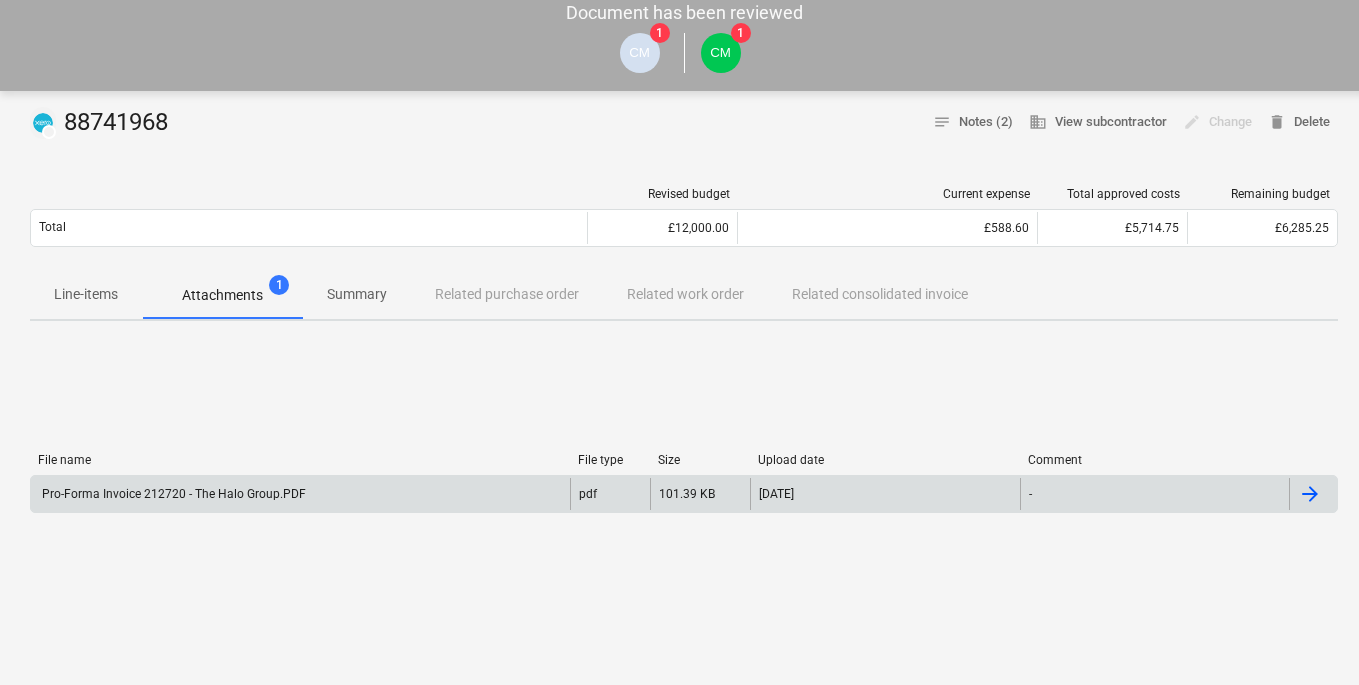 type on "x" 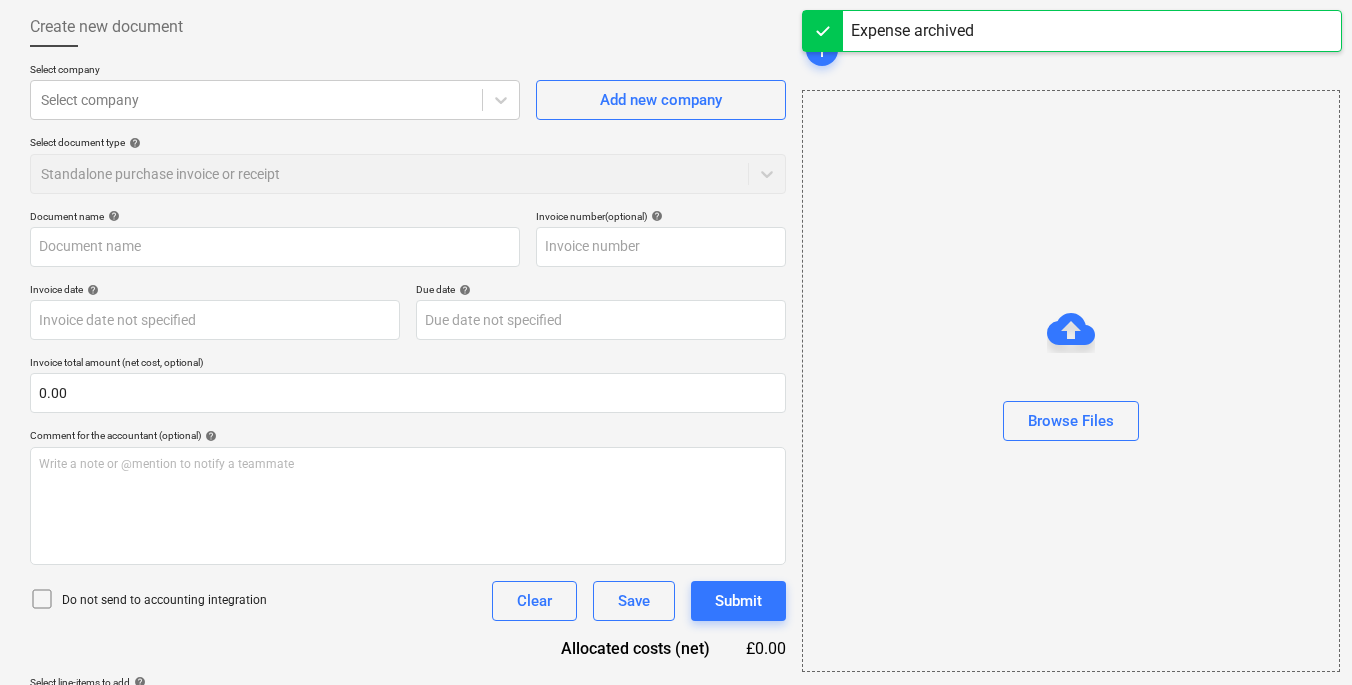 type on "88741968" 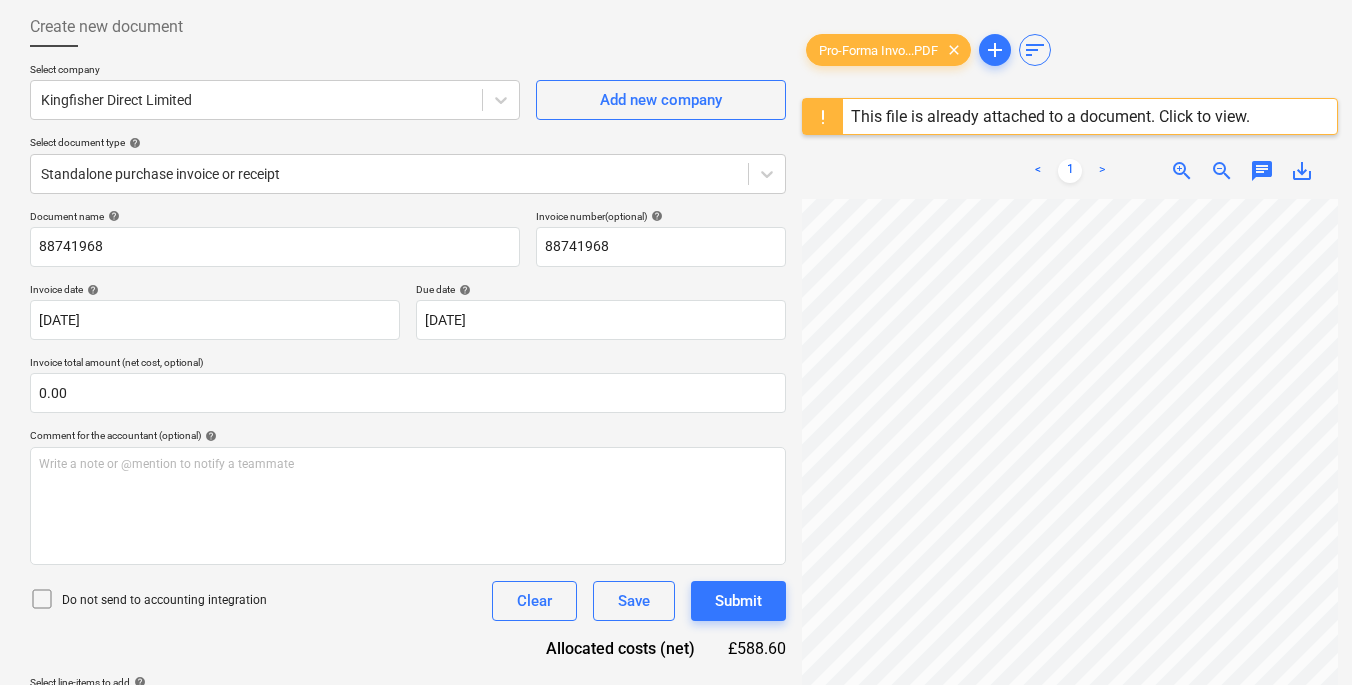 scroll, scrollTop: 228, scrollLeft: 0, axis: vertical 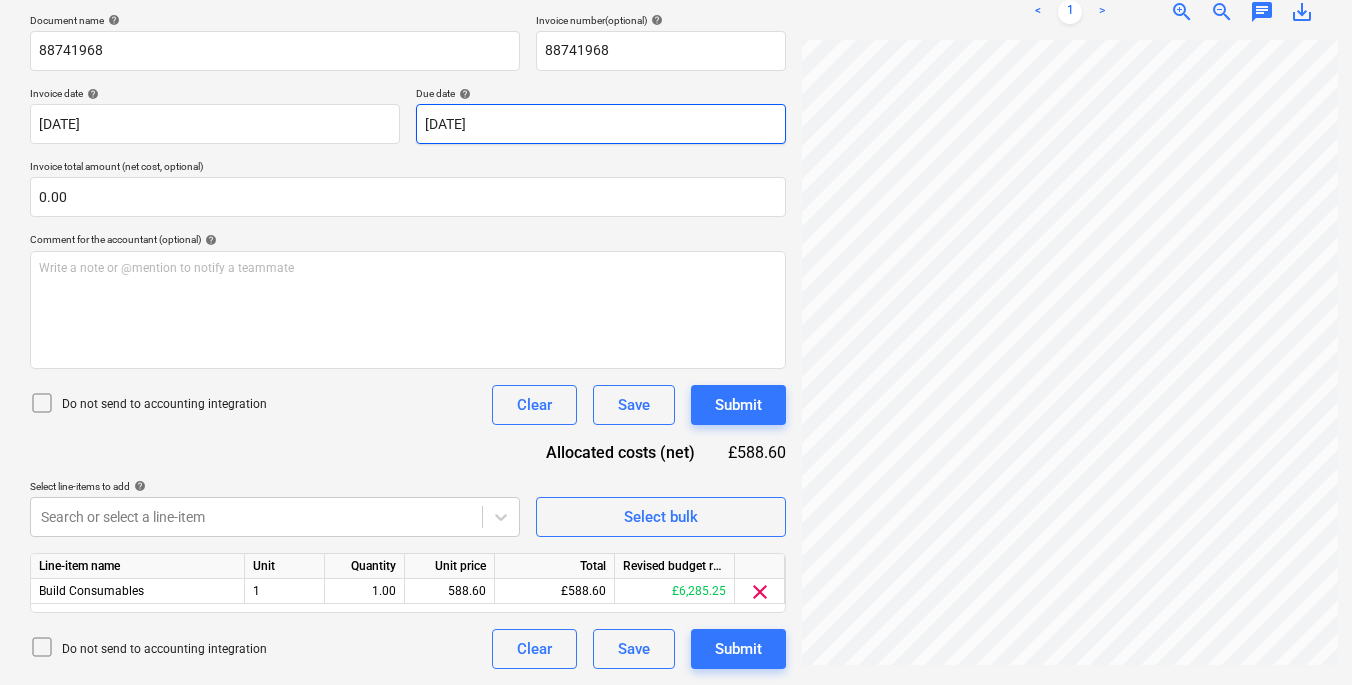 click on "Sales Projects Contacts Consolidated Invoices Inbox 6 Approvals format_size keyboard_arrow_down help search Search notifications 99+ keyboard_arrow_down [PERSON_NAME] keyboard_arrow_down Wimbledon 2025 Budget 6 Client contract Valuations Purchase orders Work orders Costs 1 Income Cash flow Files 9 Analytics Settings Create new document Select company Kingfisher Direct Limited   Add new company Select document type help Standalone purchase invoice or receipt Document name help 88741968 Invoice number  (optional) help 88741968 Invoice date help [DATE] 04.07.2025 Press the down arrow key to interact with the calendar and
select a date. Press the question mark key to get the keyboard shortcuts for changing dates. Due date help [DATE] 04.07.2025 Press the down arrow key to interact with the calendar and
select a date. Press the question mark key to get the keyboard shortcuts for changing dates. Invoice total amount (net cost, optional) 0.00 Comment for the accountant (optional) help ﻿ Clear Save" at bounding box center (676, 45) 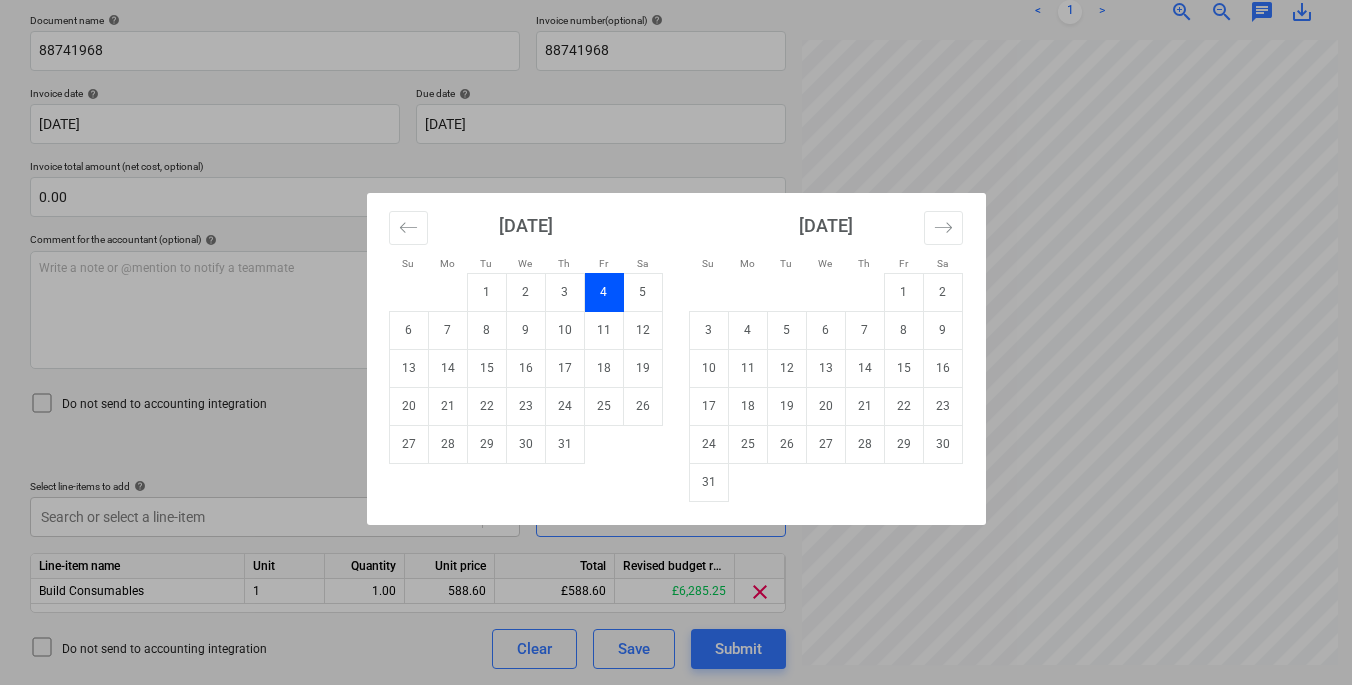 click on "4" at bounding box center (603, 292) 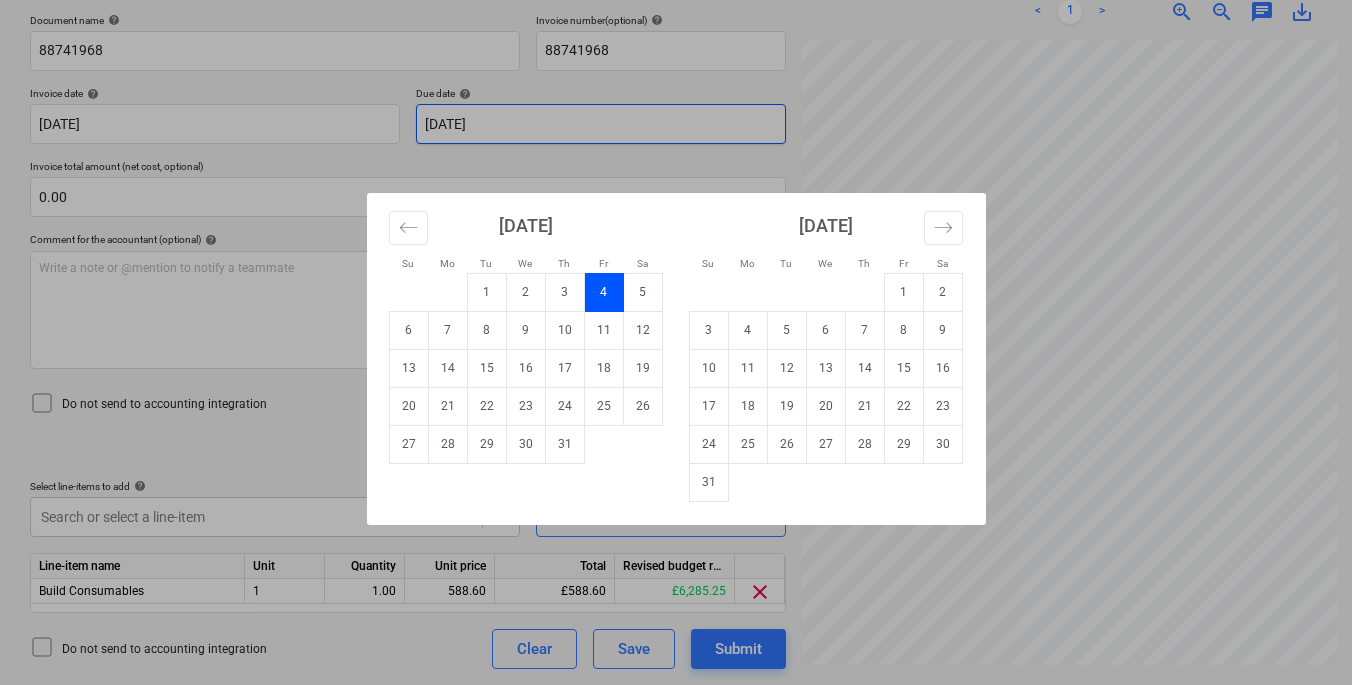 click on "Sales Projects Contacts Consolidated Invoices Inbox 6 Approvals format_size keyboard_arrow_down help search Search notifications 99+ keyboard_arrow_down [PERSON_NAME] keyboard_arrow_down Wimbledon 2025 Budget 6 Client contract Valuations Purchase orders Work orders Costs 1 Income Cash flow Files 9 Analytics Settings Create new document Select company Kingfisher Direct Limited   Add new company Select document type help Standalone purchase invoice or receipt Document name help 88741968 Invoice number  (optional) help 88741968 Invoice date help [DATE] 04.07.2025 Press the down arrow key to interact with the calendar and
select a date. Press the question mark key to get the keyboard shortcuts for changing dates. Due date help [DATE] 04.07.2025 Press the down arrow key to interact with the calendar and
select a date. Press the question mark key to get the keyboard shortcuts for changing dates. Invoice total amount (net cost, optional) 0.00 Comment for the accountant (optional) help ﻿ Clear Save" at bounding box center [676, 45] 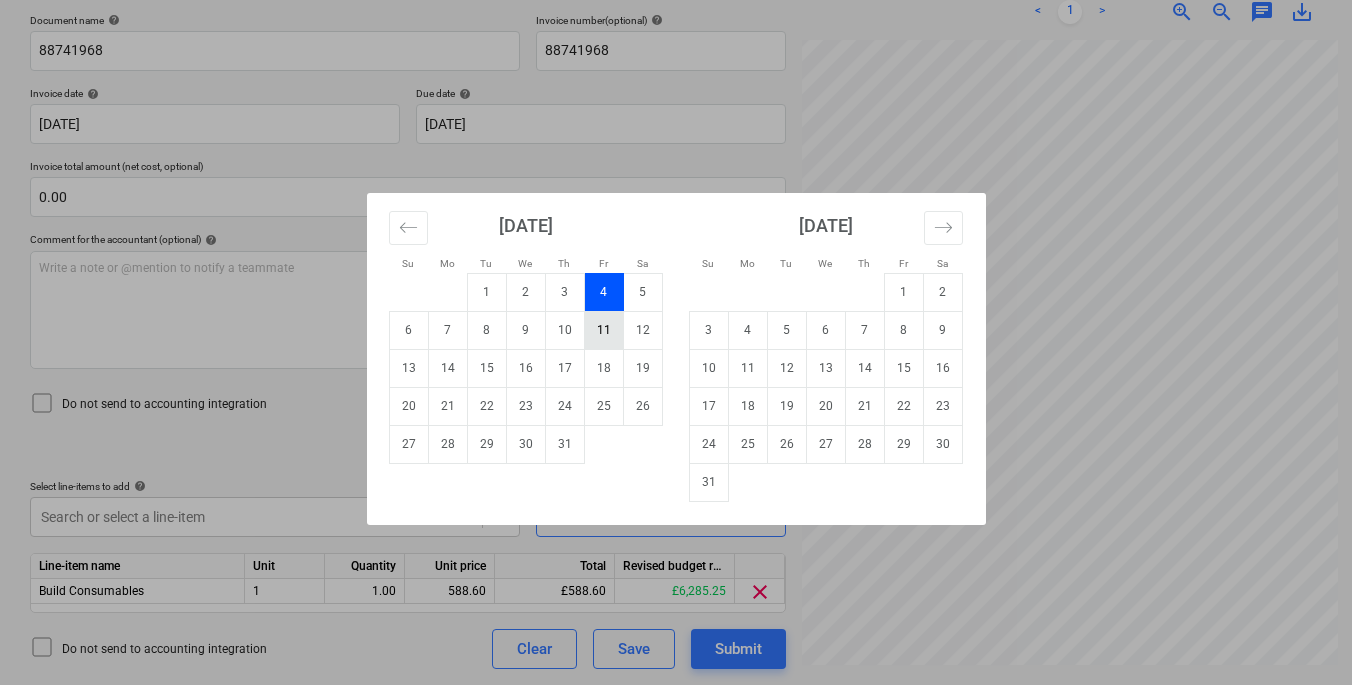 click on "11" at bounding box center [603, 330] 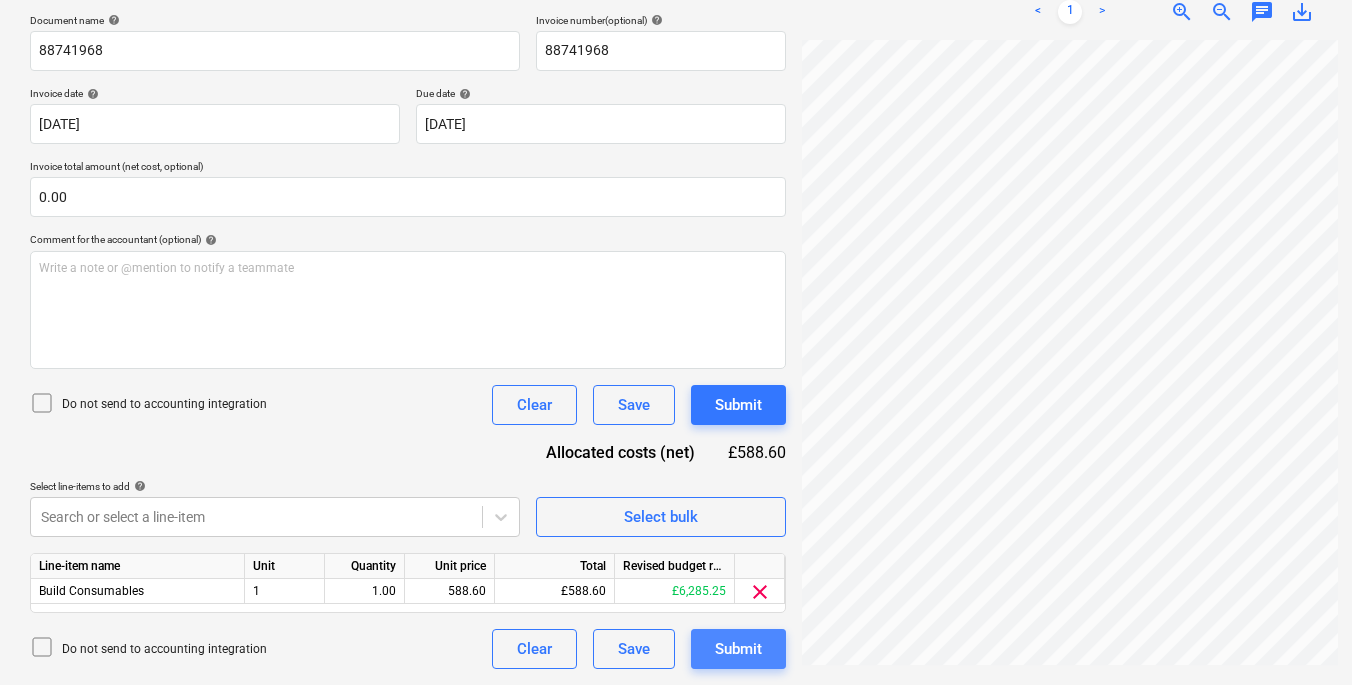 click on "Submit" at bounding box center [738, 649] 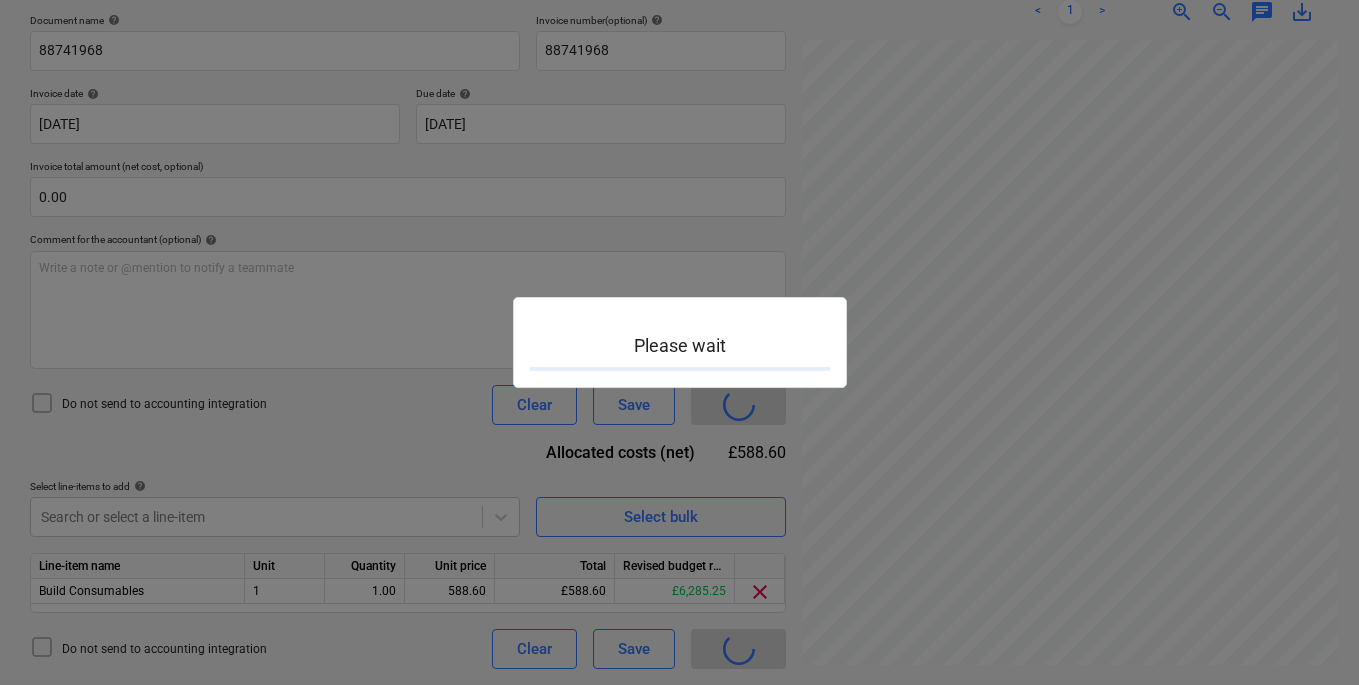 scroll, scrollTop: 0, scrollLeft: 0, axis: both 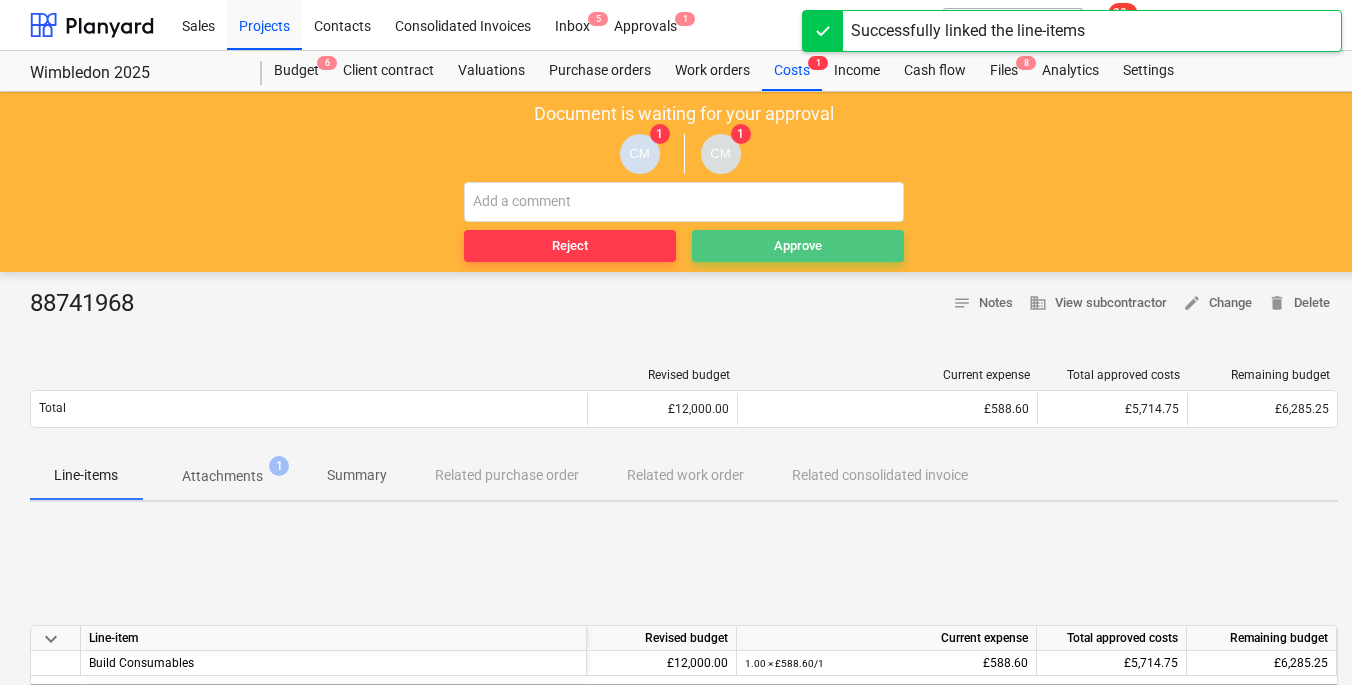 click on "Approve" at bounding box center [798, 246] 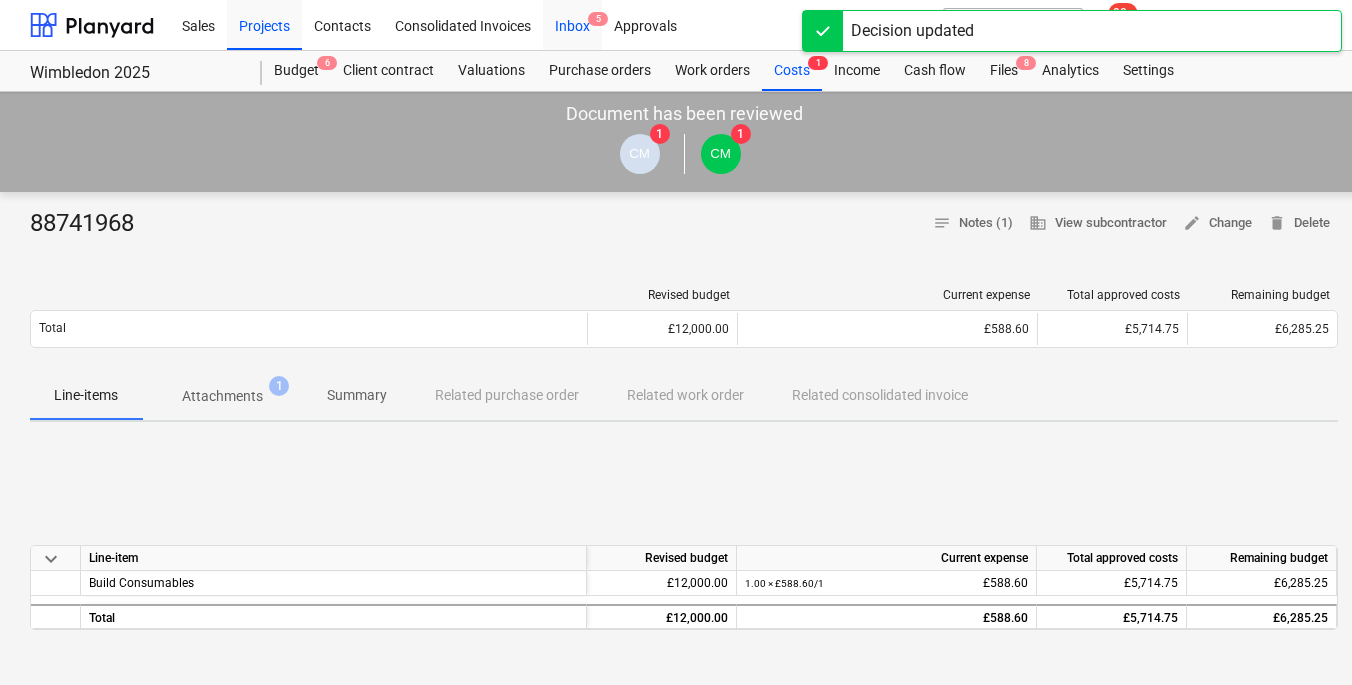 click on "Inbox 5" at bounding box center [572, 24] 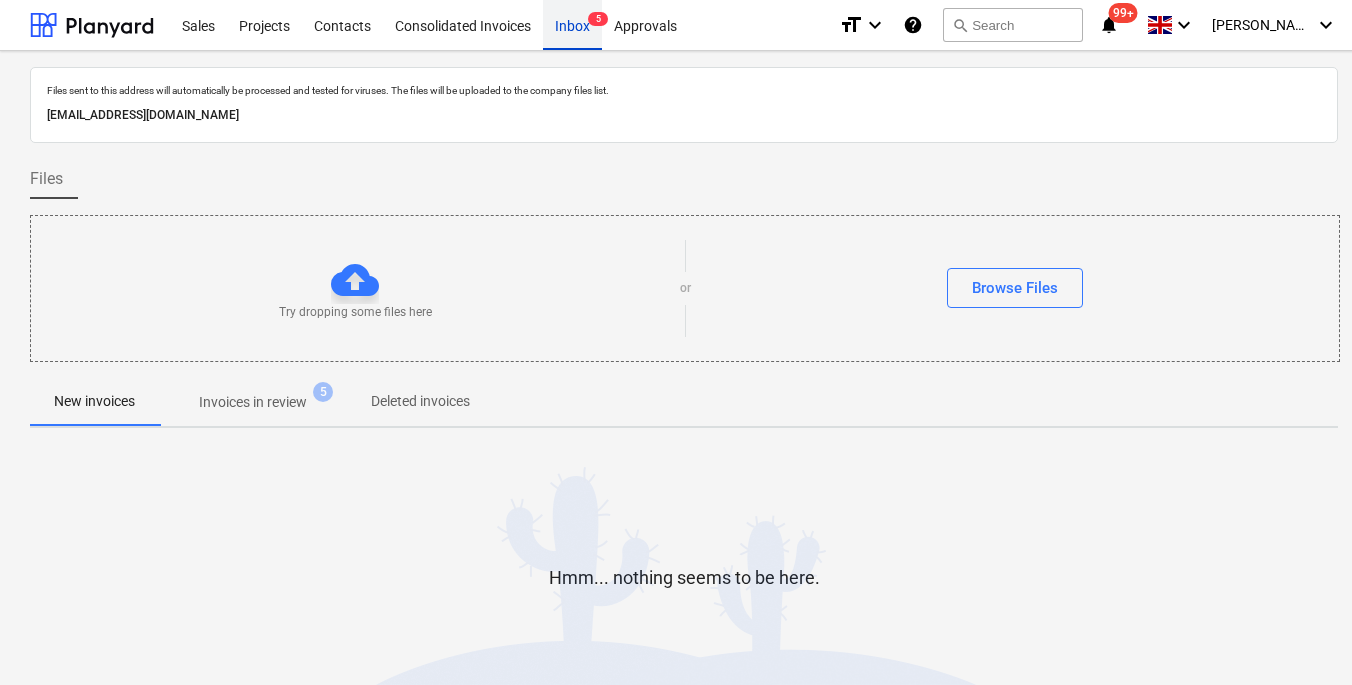 click on "Inbox 5" at bounding box center [572, 24] 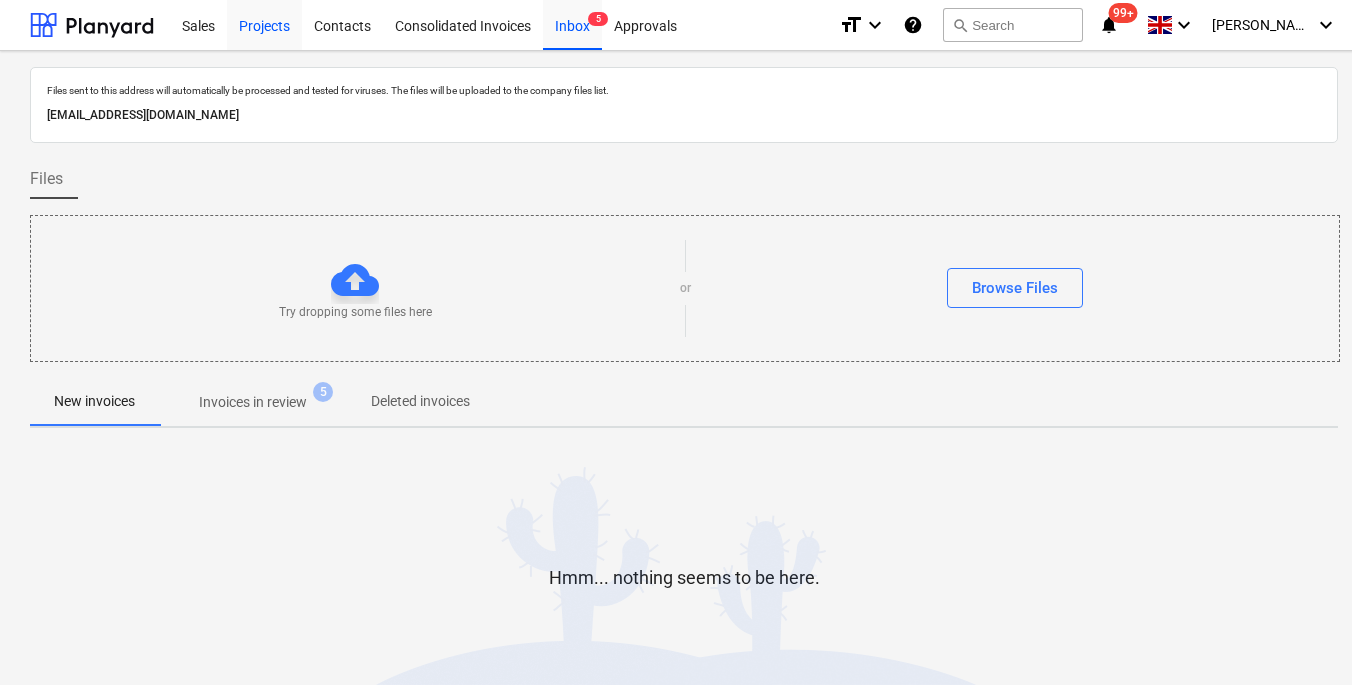 click on "Projects" at bounding box center (264, 24) 